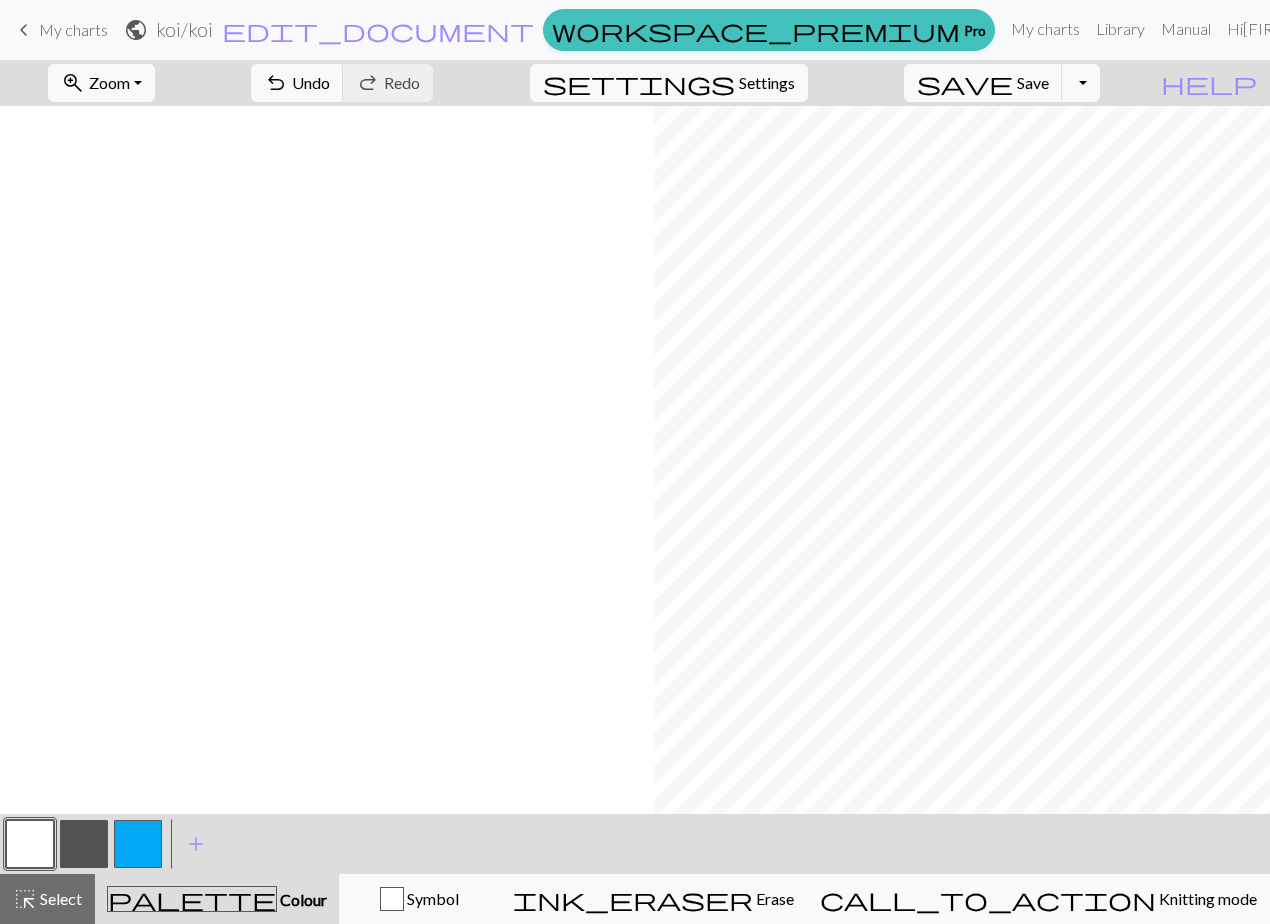 scroll, scrollTop: 0, scrollLeft: 0, axis: both 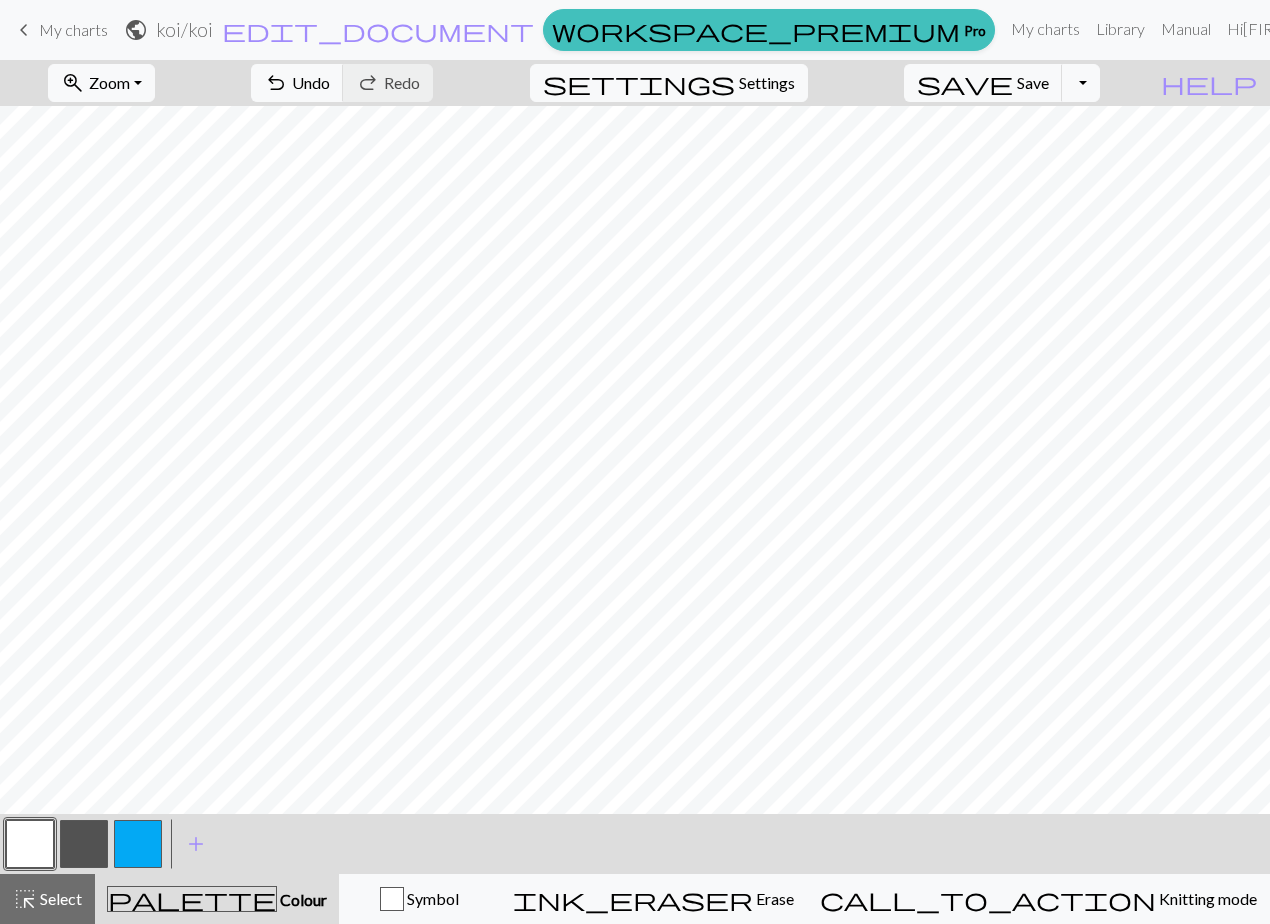 click at bounding box center (138, 844) 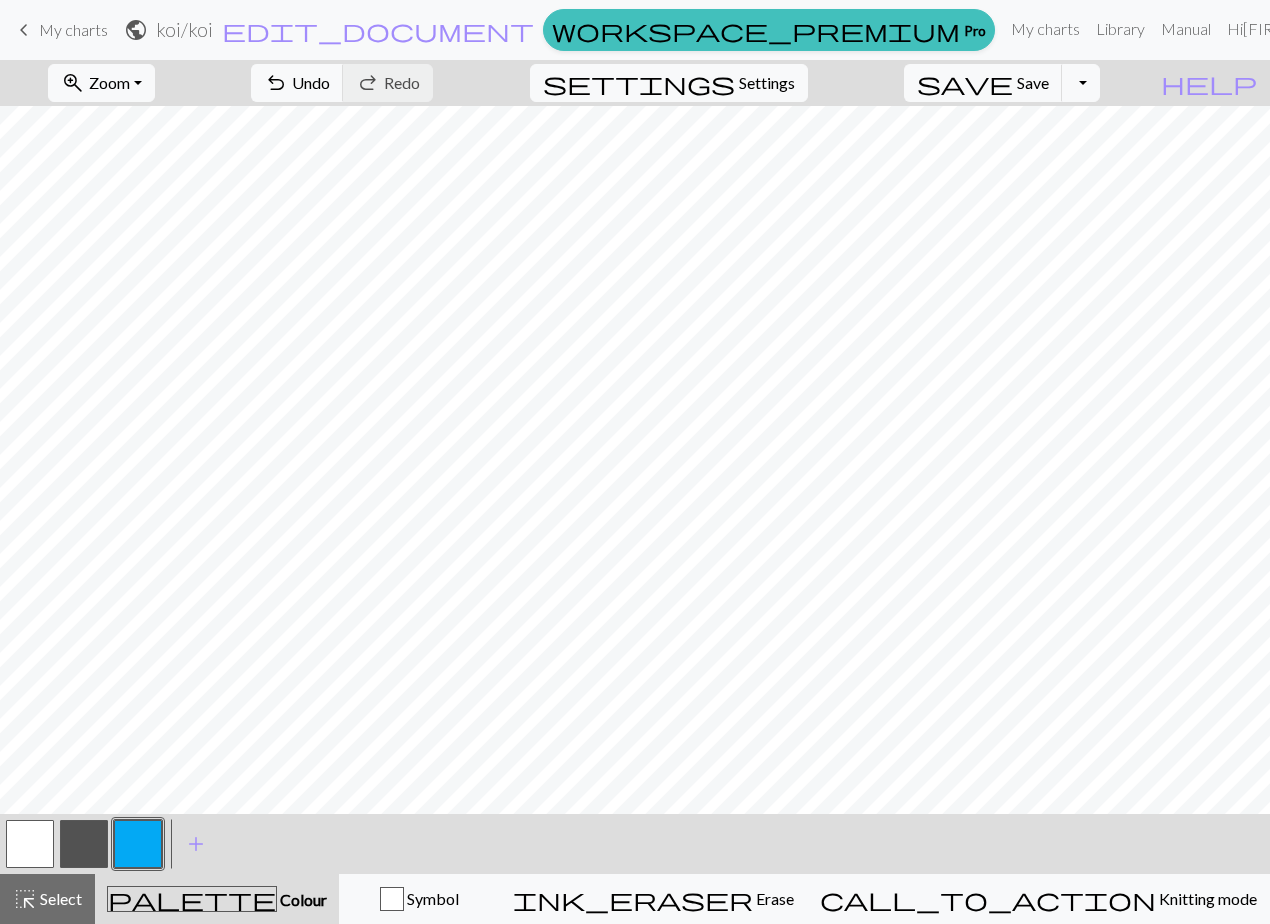 click at bounding box center (30, 844) 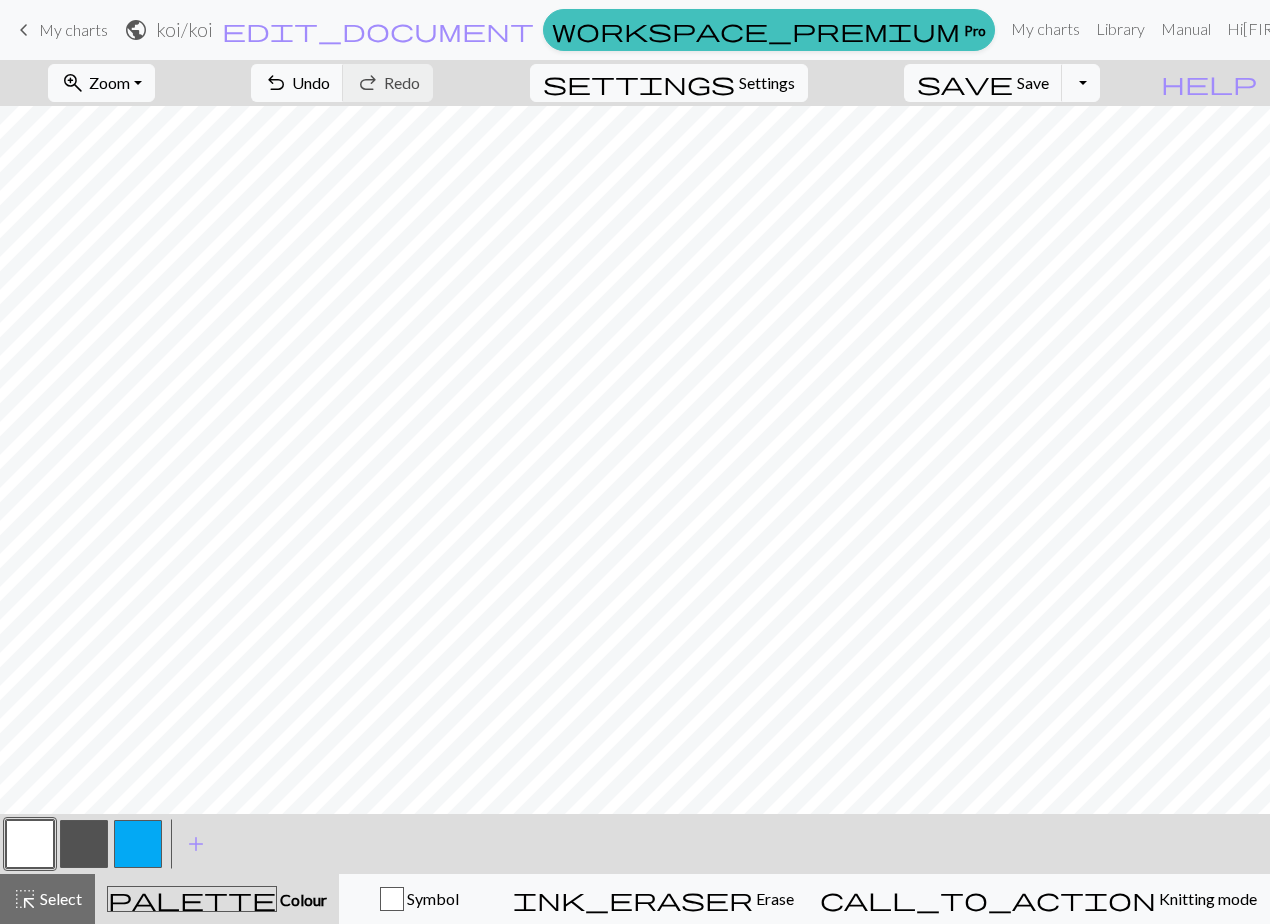 click at bounding box center (138, 844) 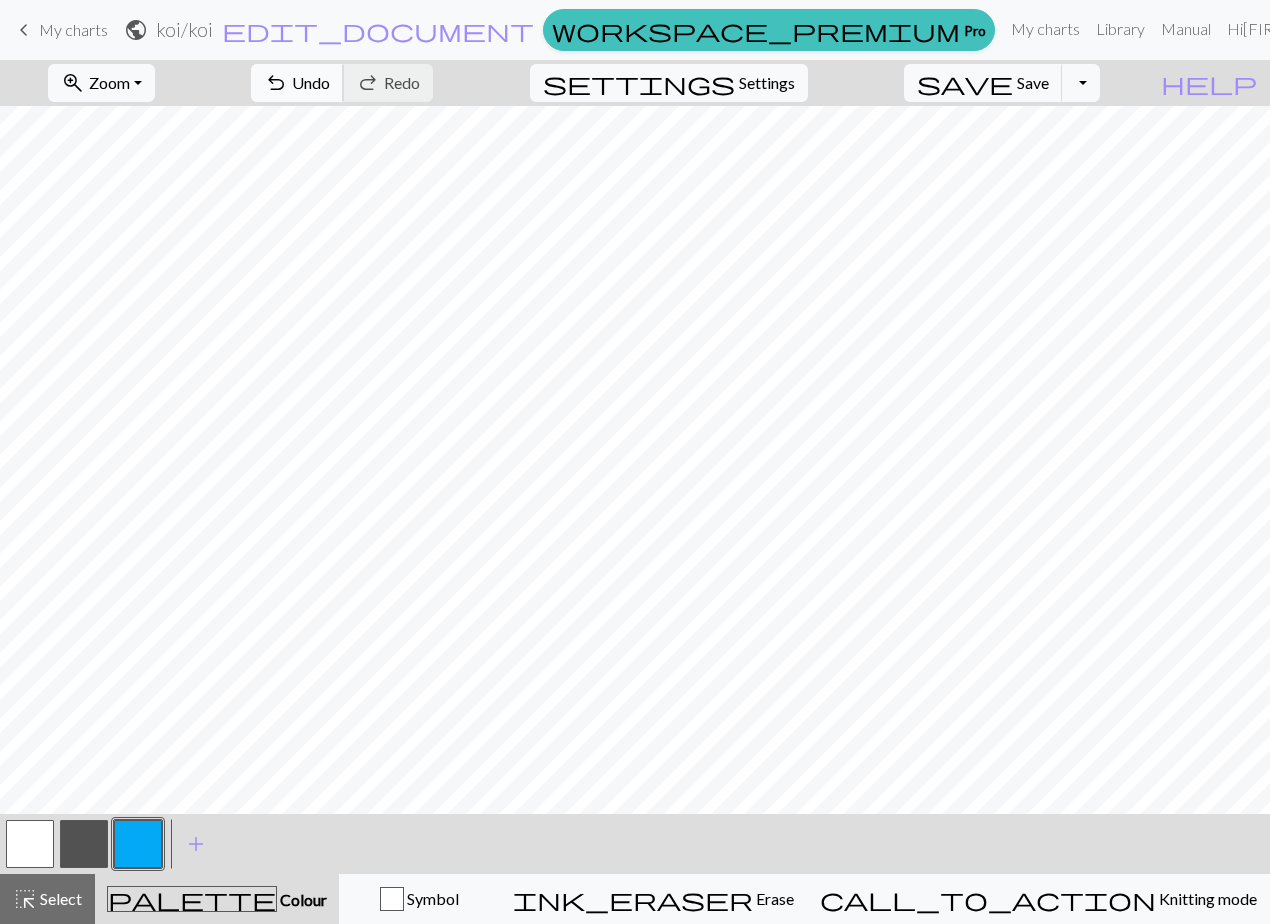 click on "Undo" at bounding box center [311, 82] 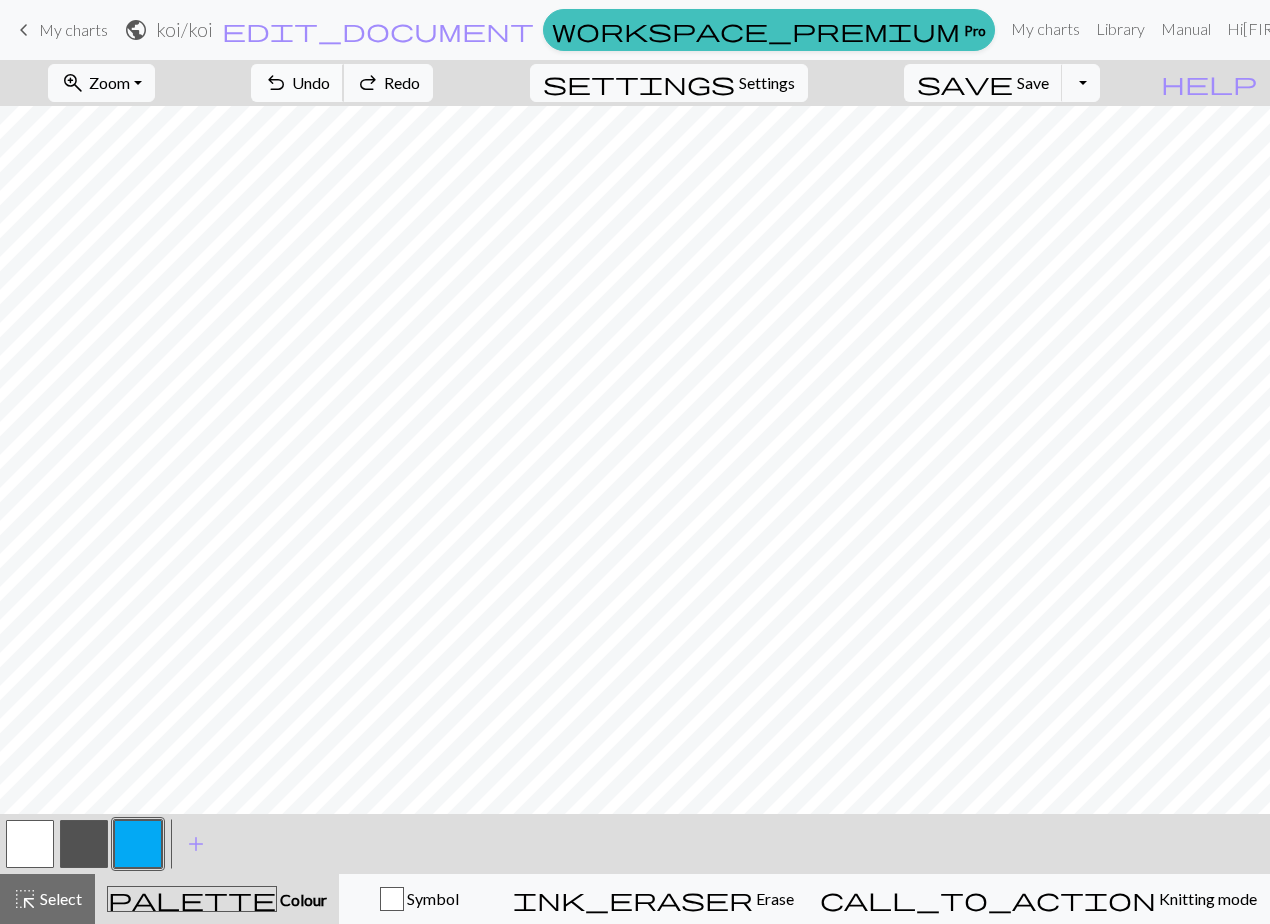 click on "Undo" at bounding box center (311, 82) 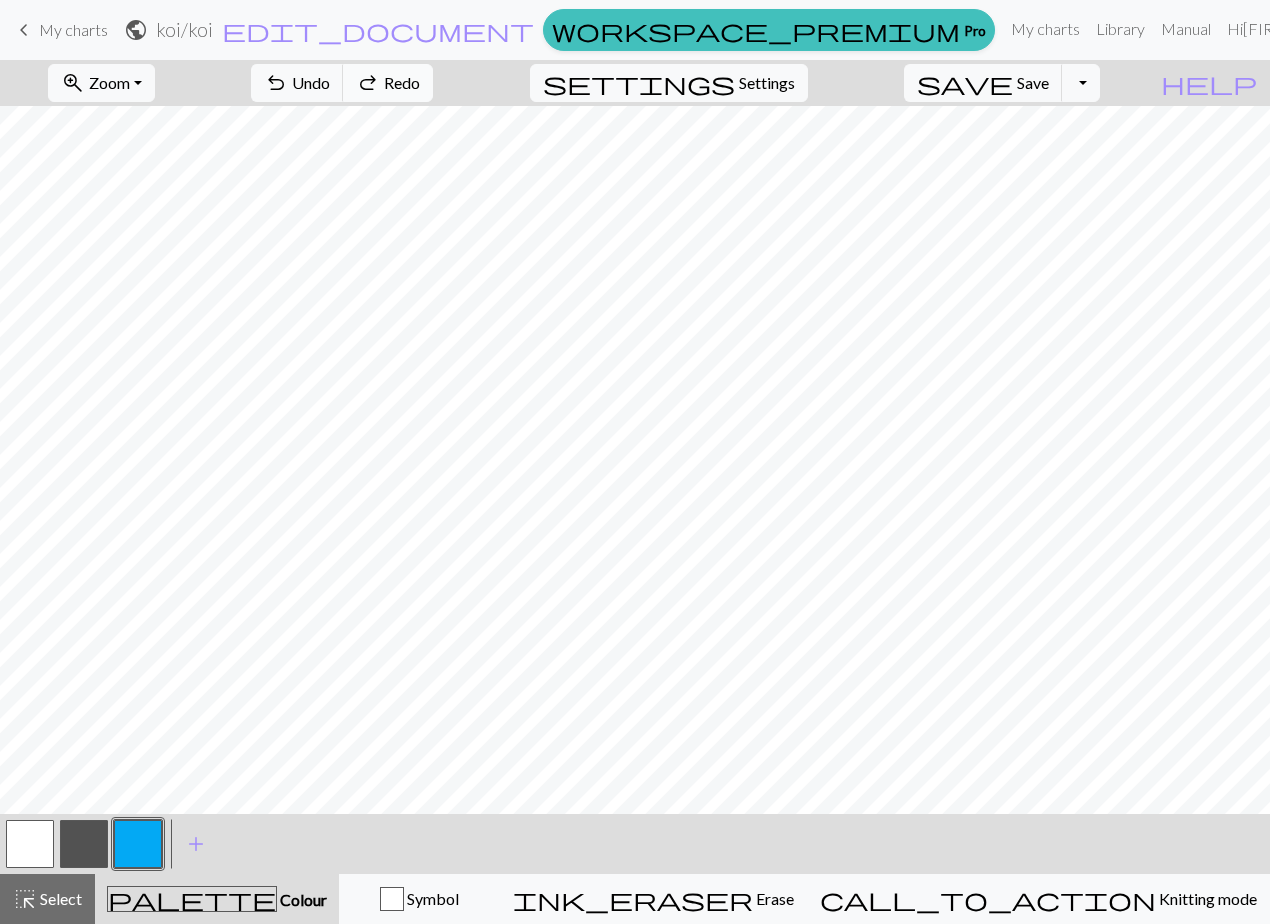 click on "redo" at bounding box center (368, 83) 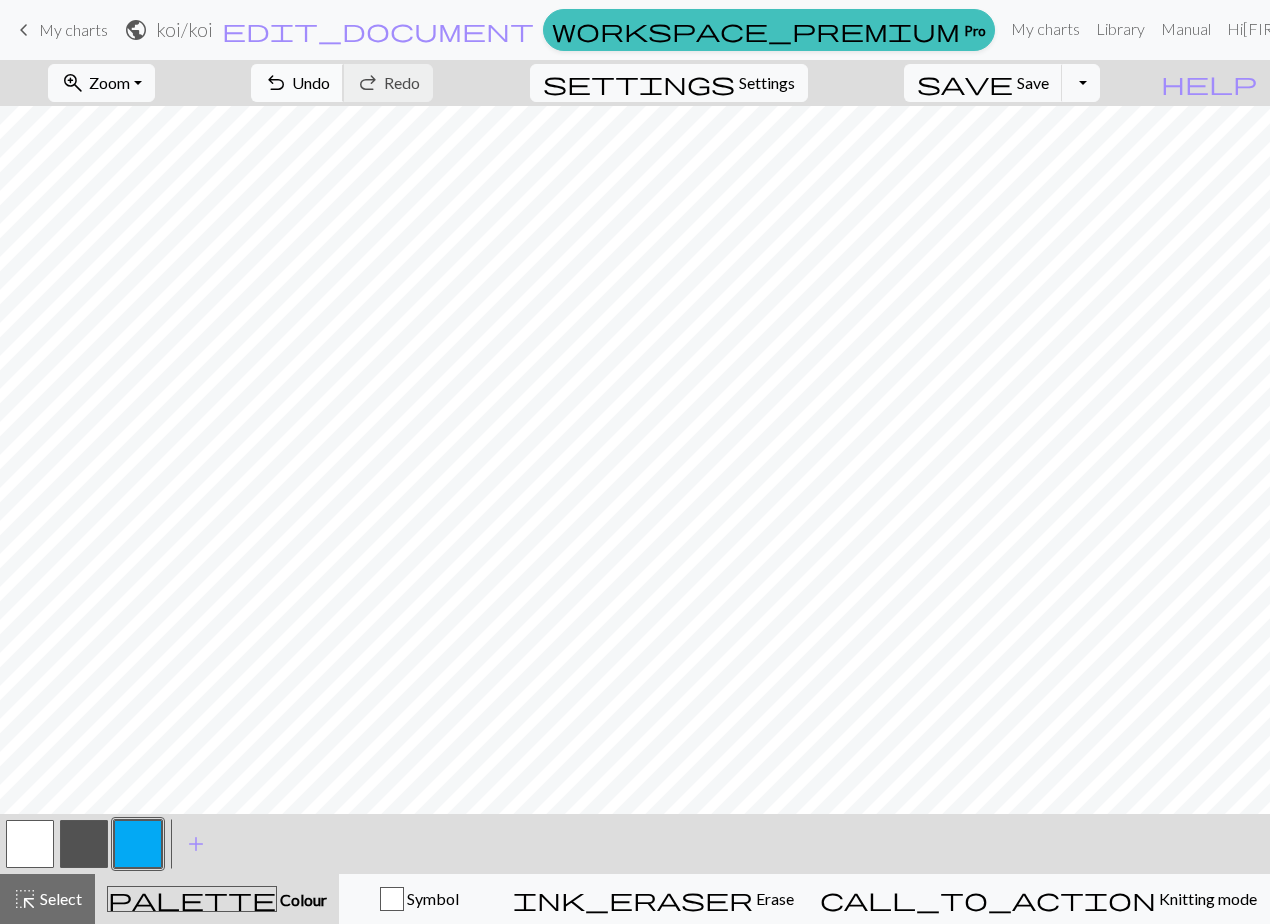 click on "undo Undo Undo" at bounding box center [297, 83] 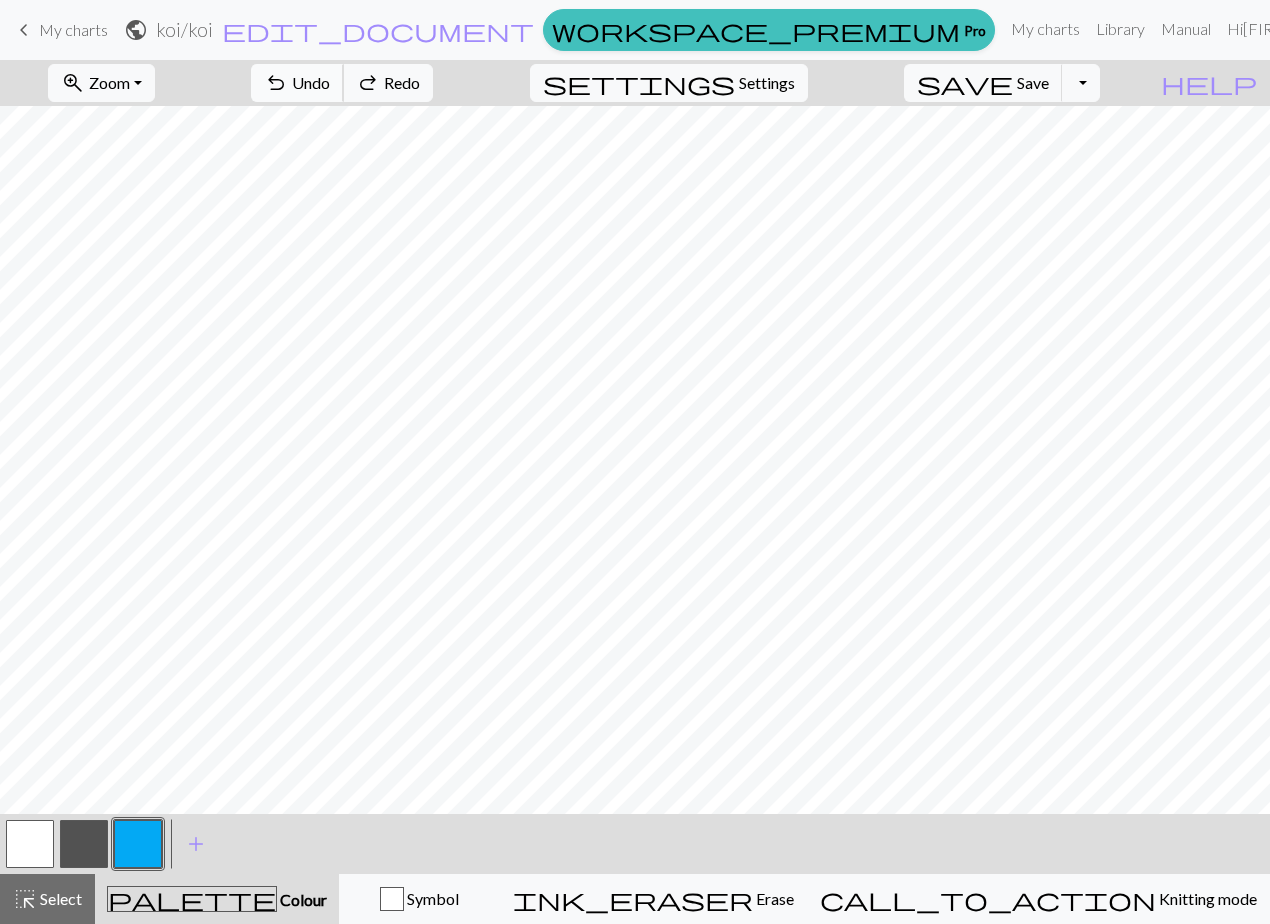 click on "undo Undo Undo" at bounding box center [297, 83] 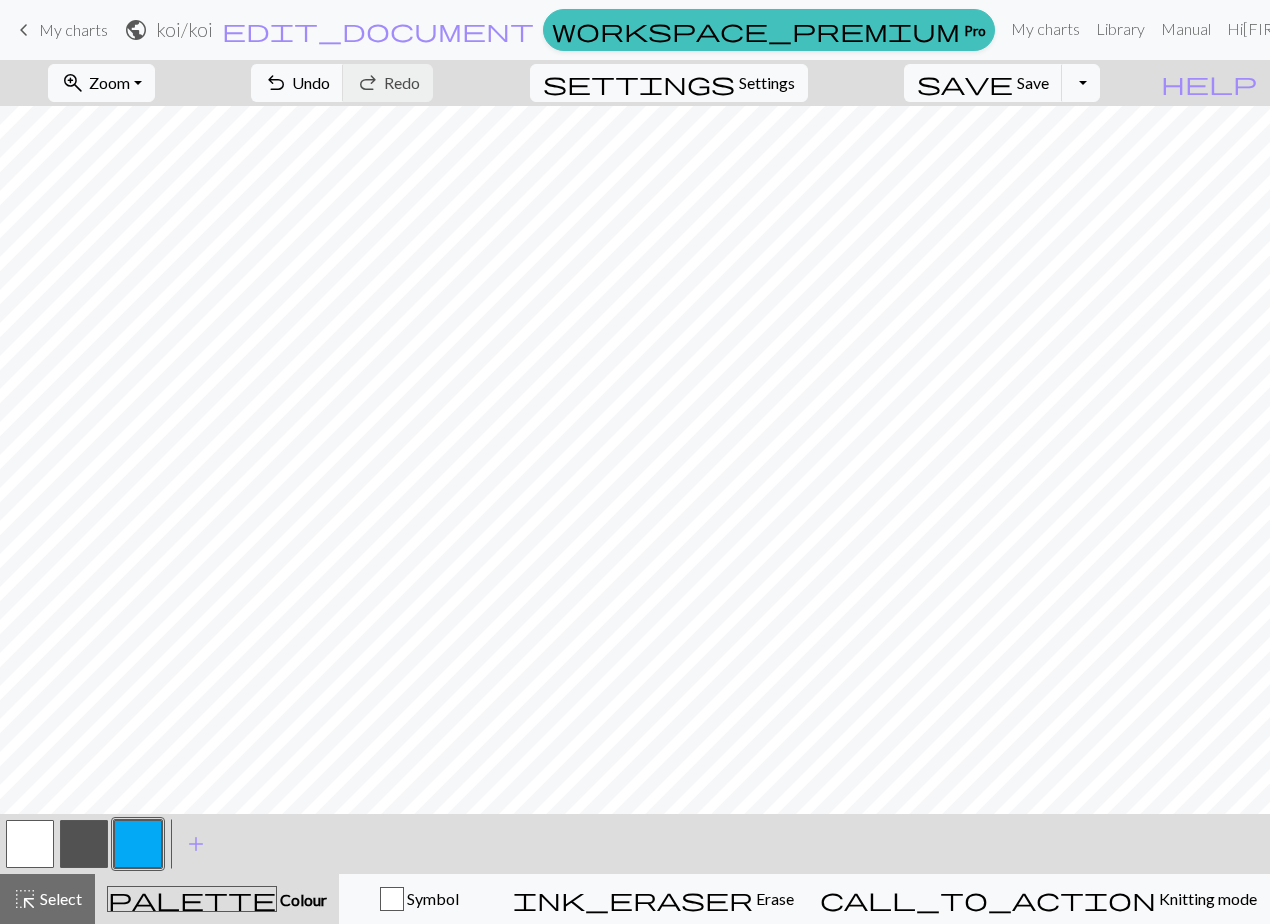 click at bounding box center (30, 844) 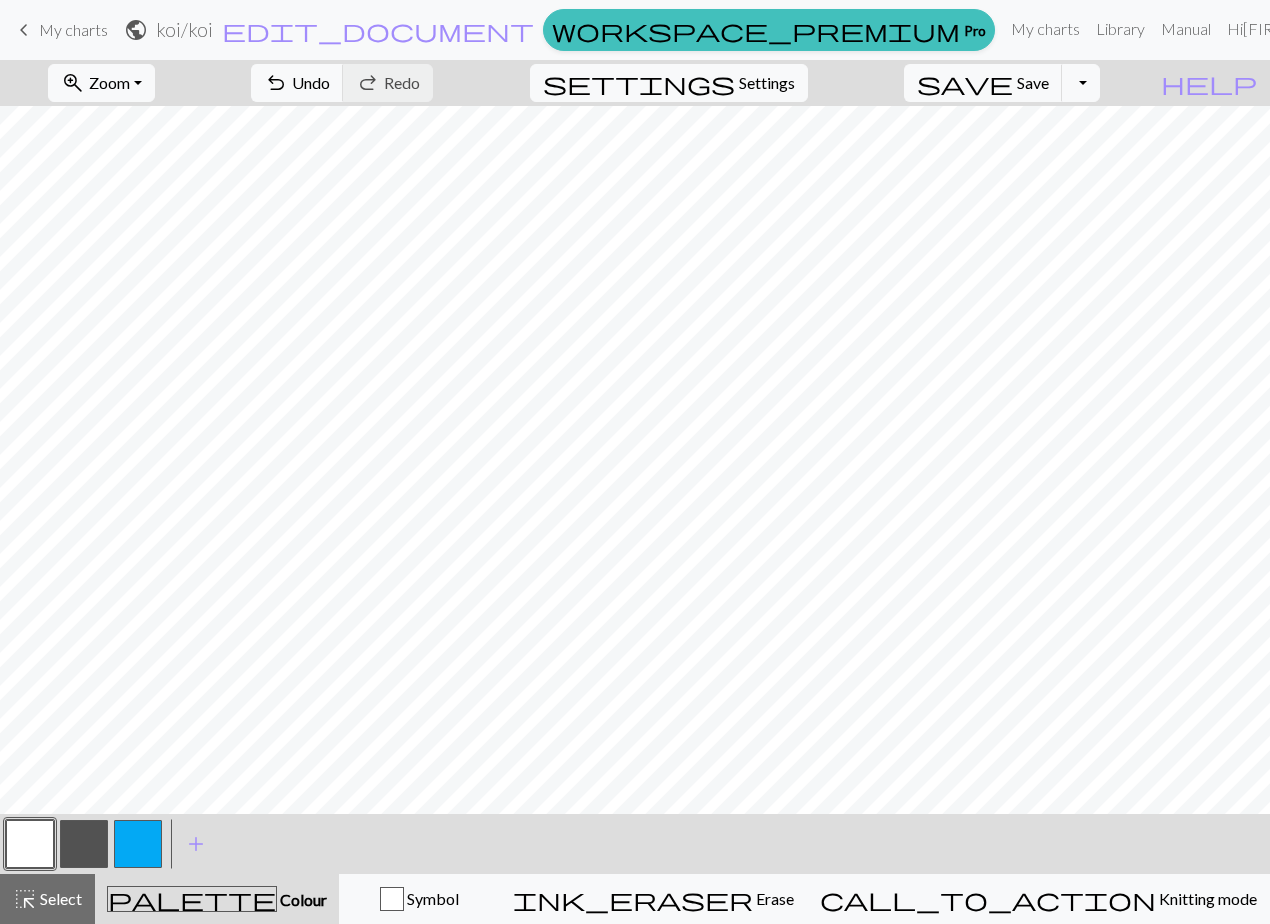 click at bounding box center (138, 844) 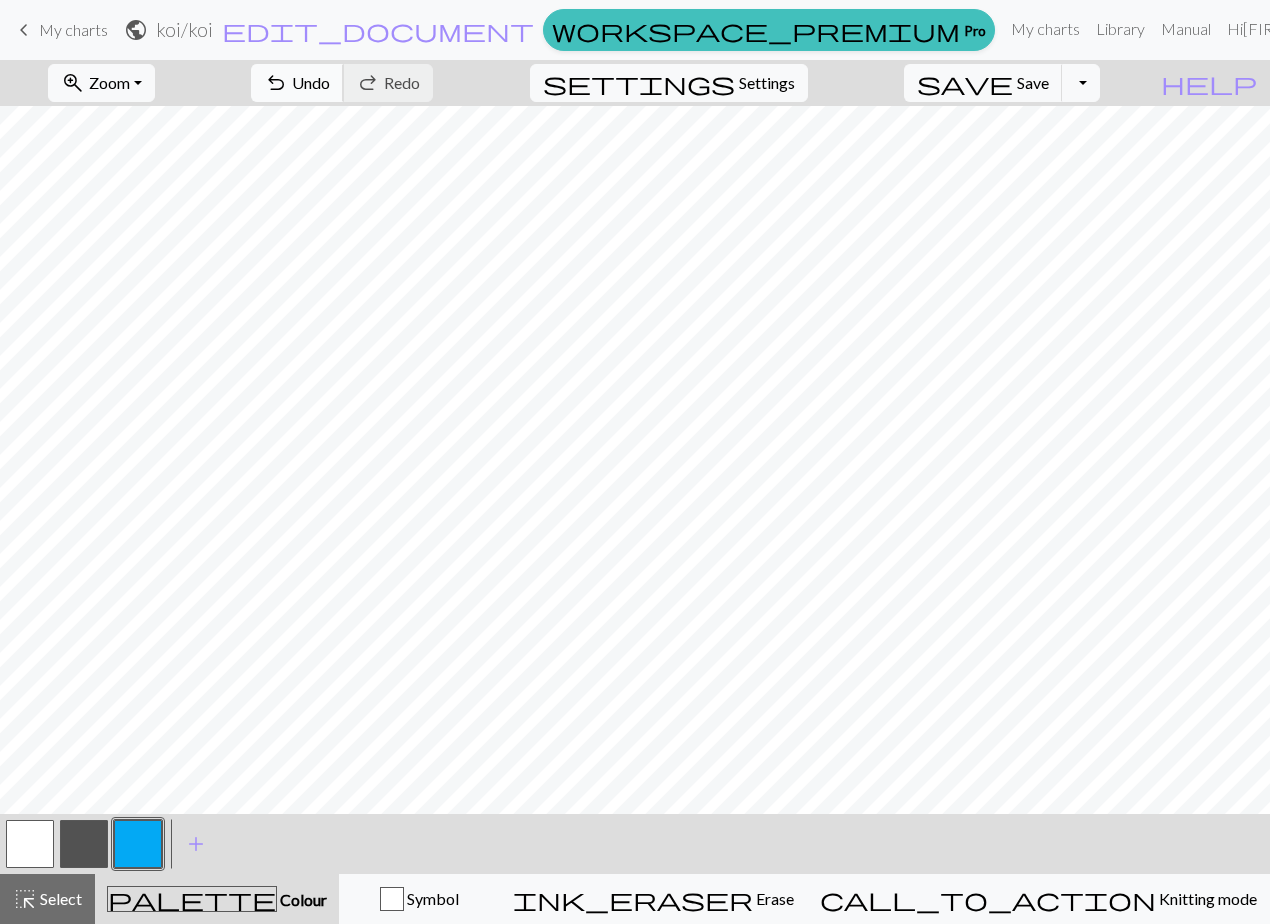 click on "Undo" at bounding box center (311, 82) 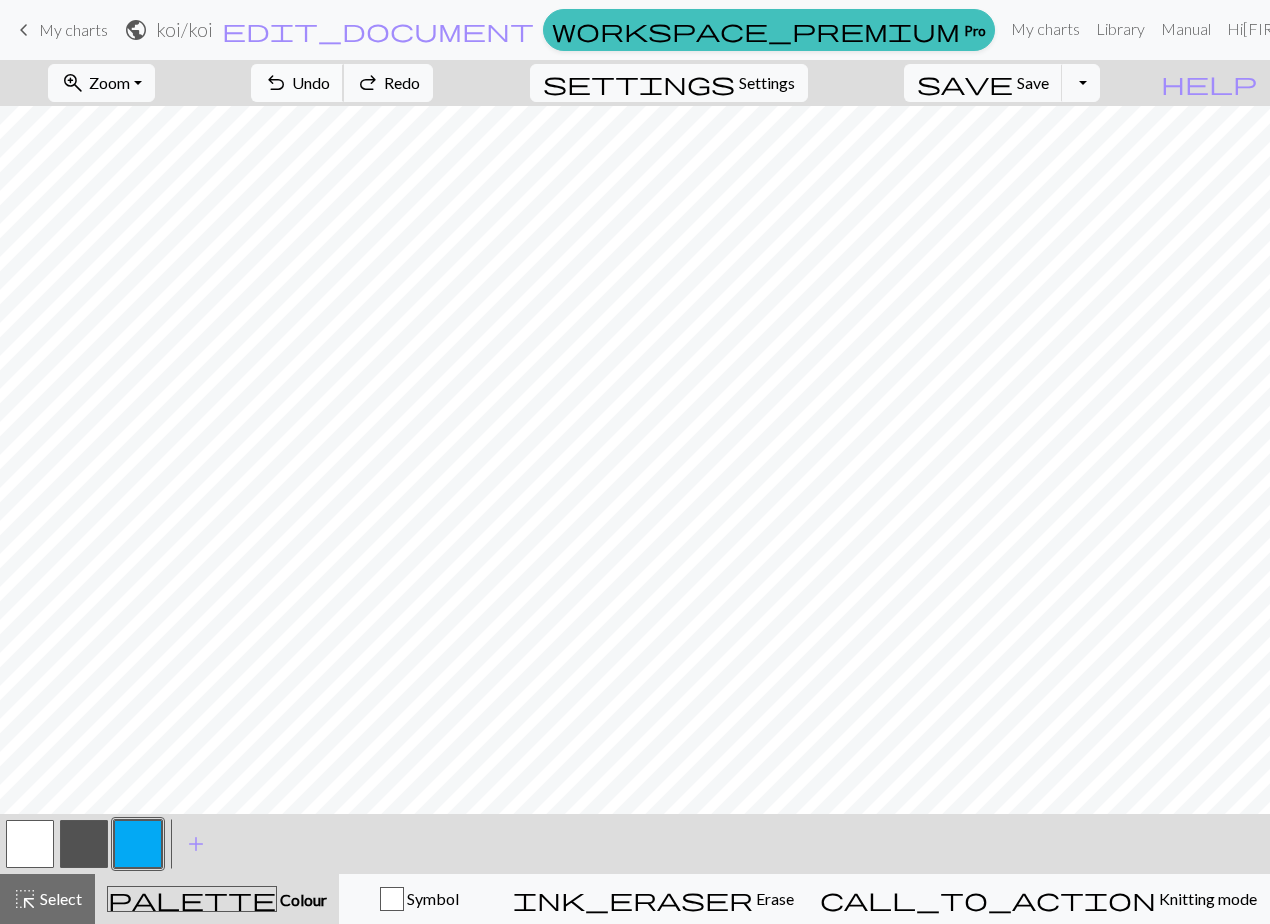 click on "Undo" at bounding box center [311, 82] 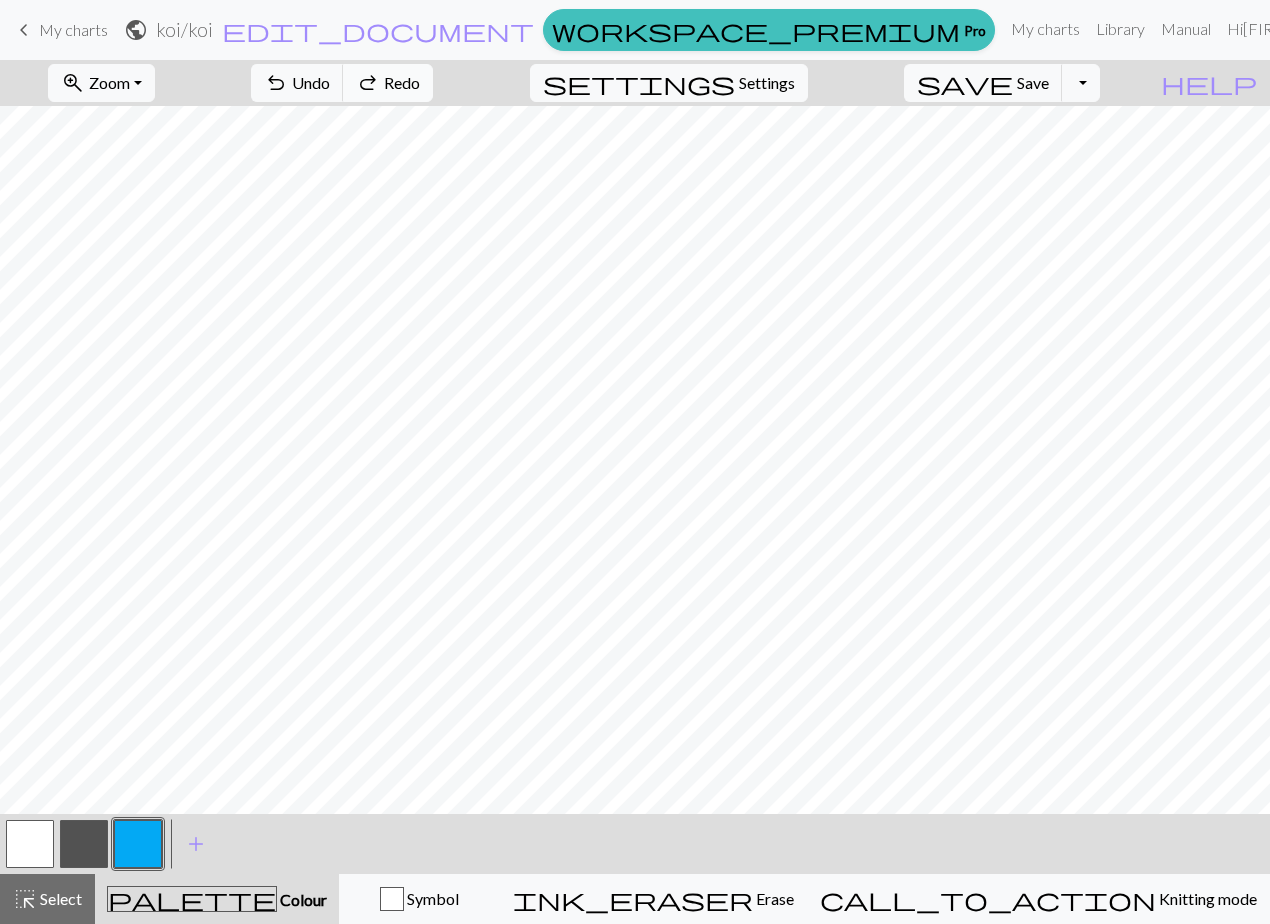 click on "redo" at bounding box center (368, 83) 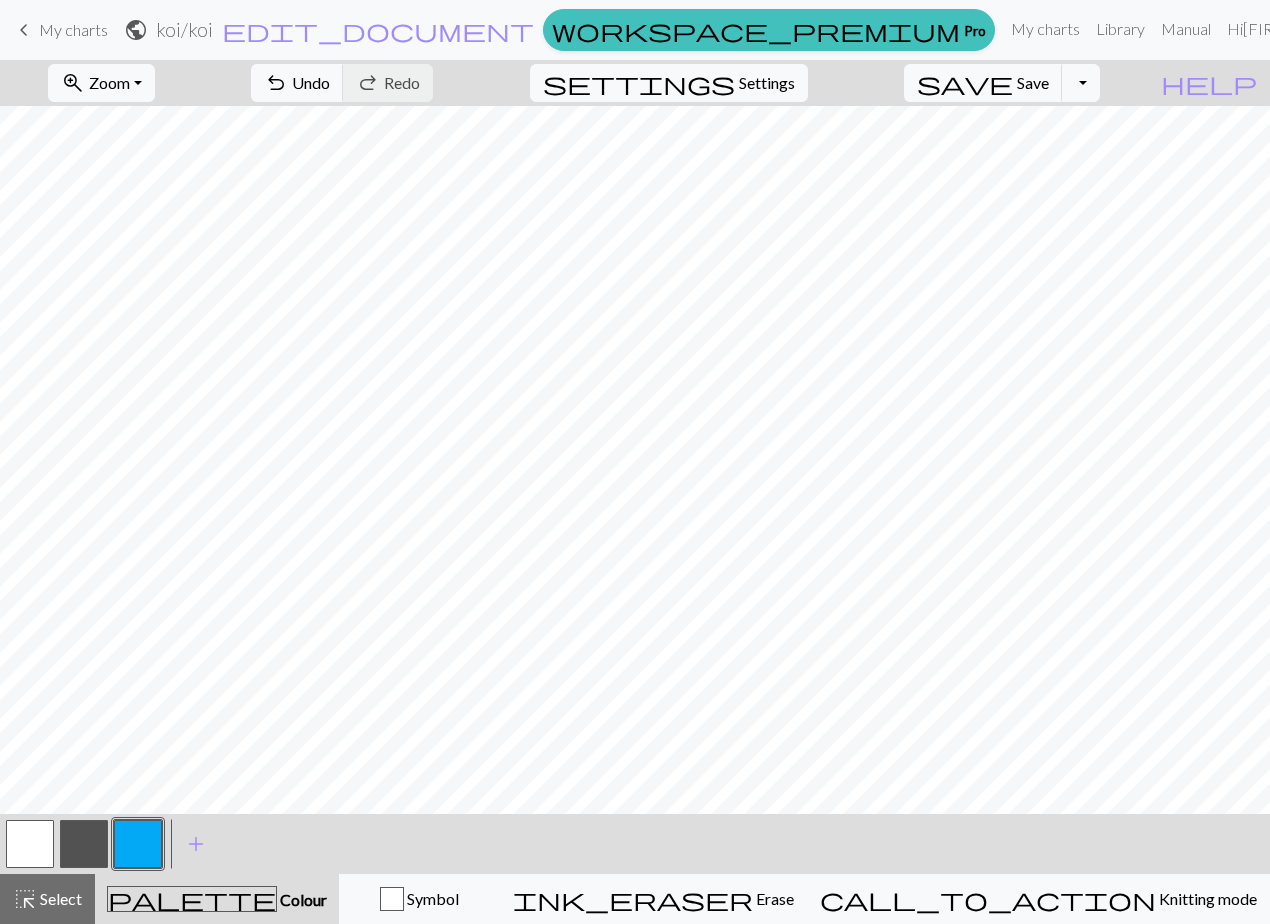 click at bounding box center (30, 844) 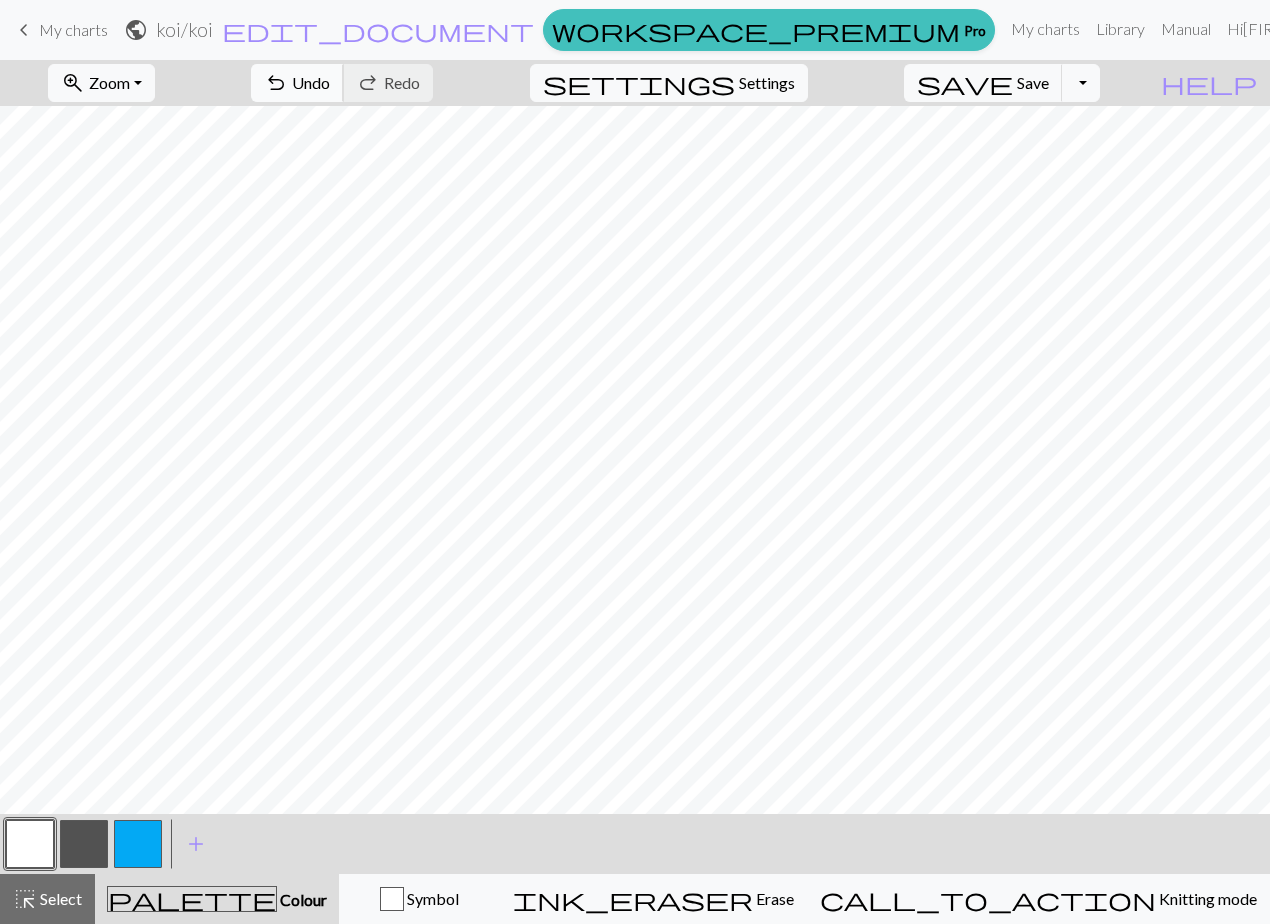 click on "Undo" at bounding box center [311, 82] 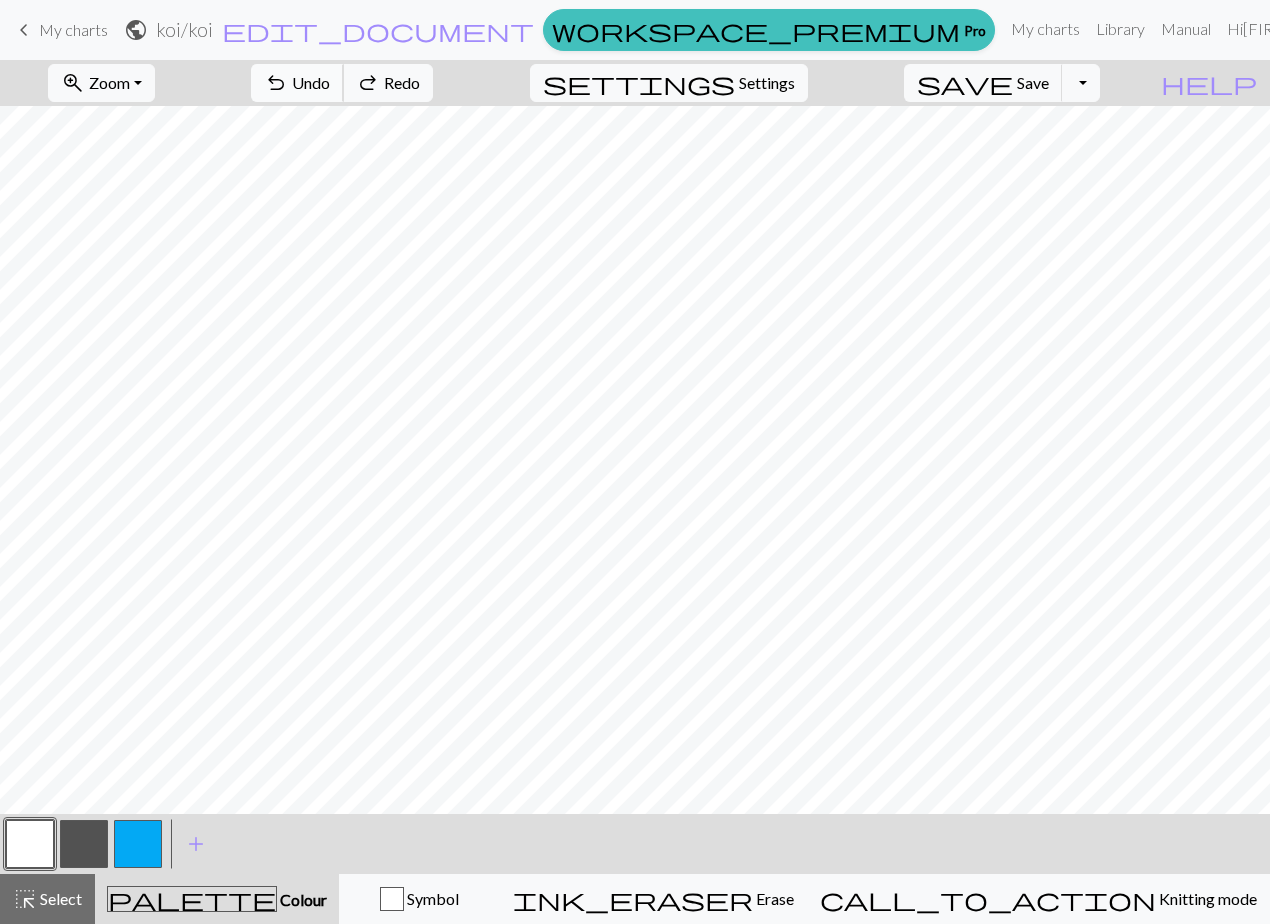 click on "Undo" at bounding box center (311, 82) 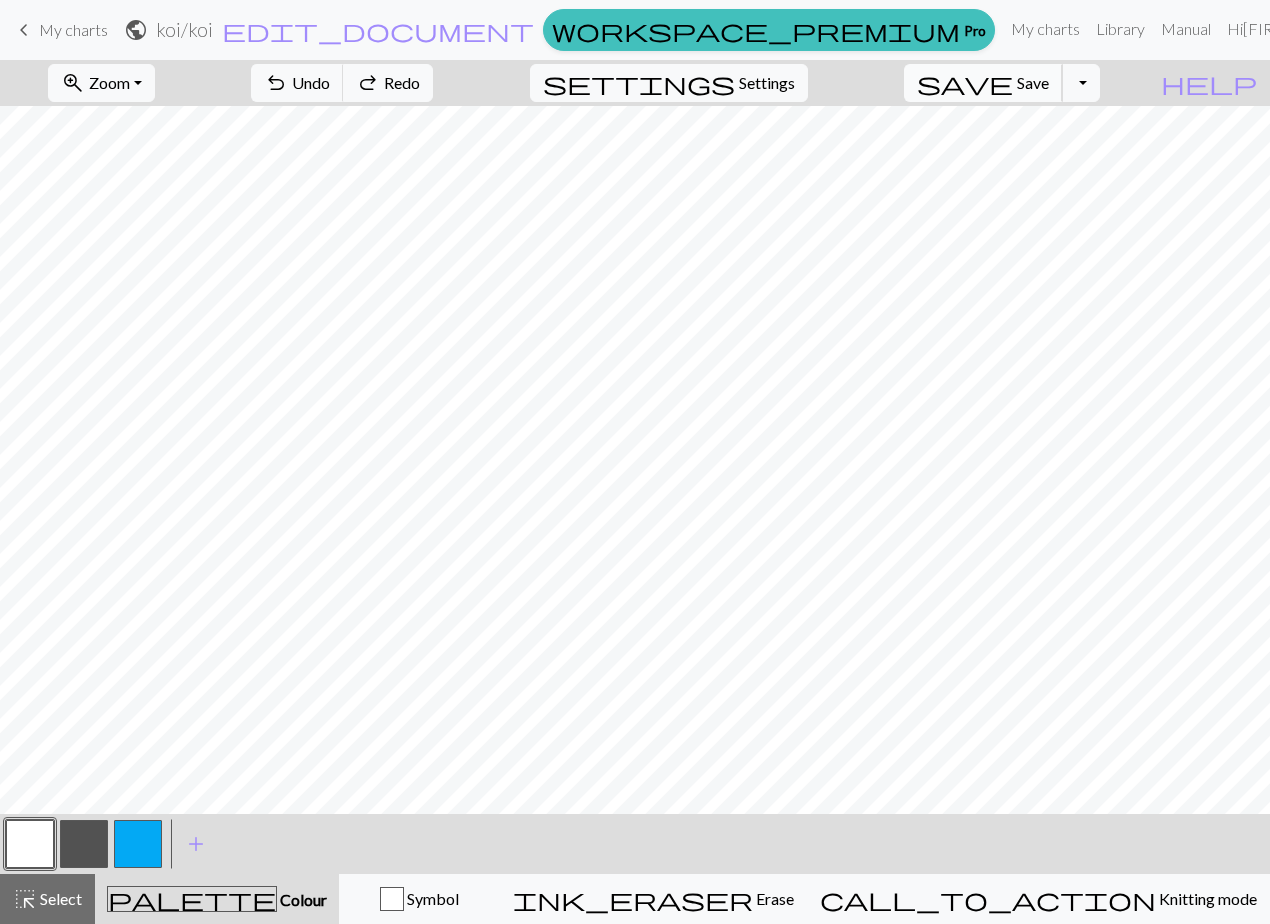 click on "Save" at bounding box center (1033, 82) 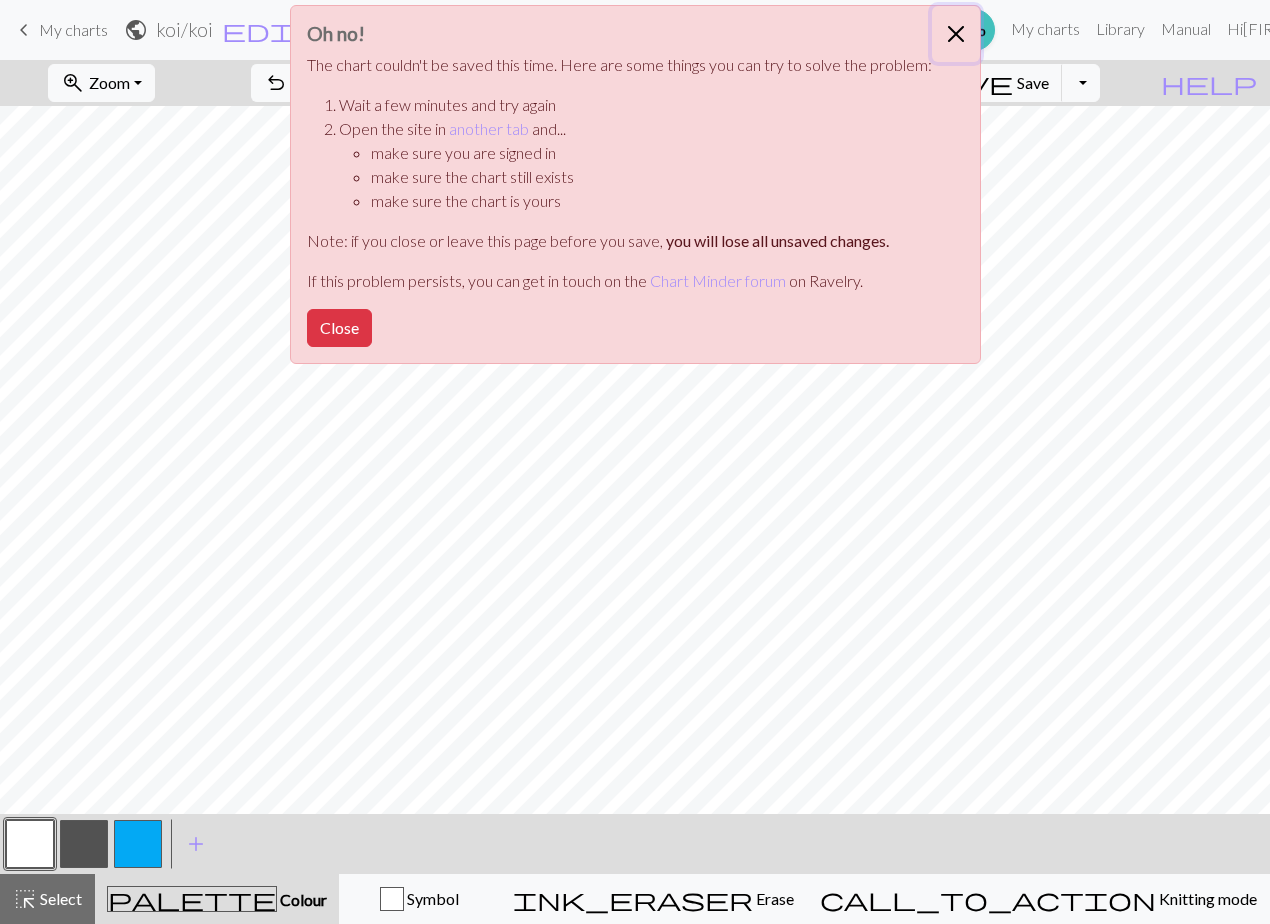 click at bounding box center [956, 34] 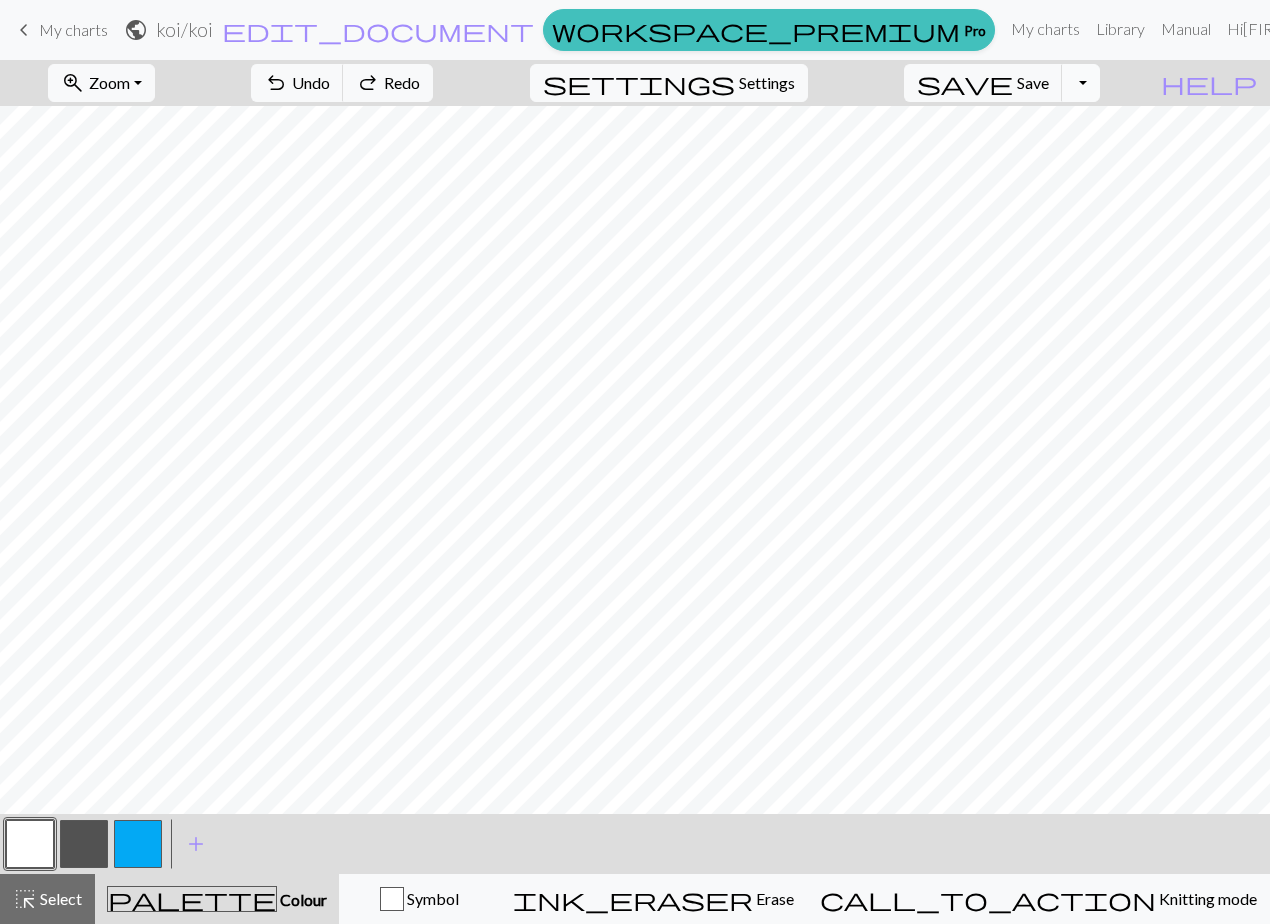 click on "Toggle Dropdown" at bounding box center [1081, 83] 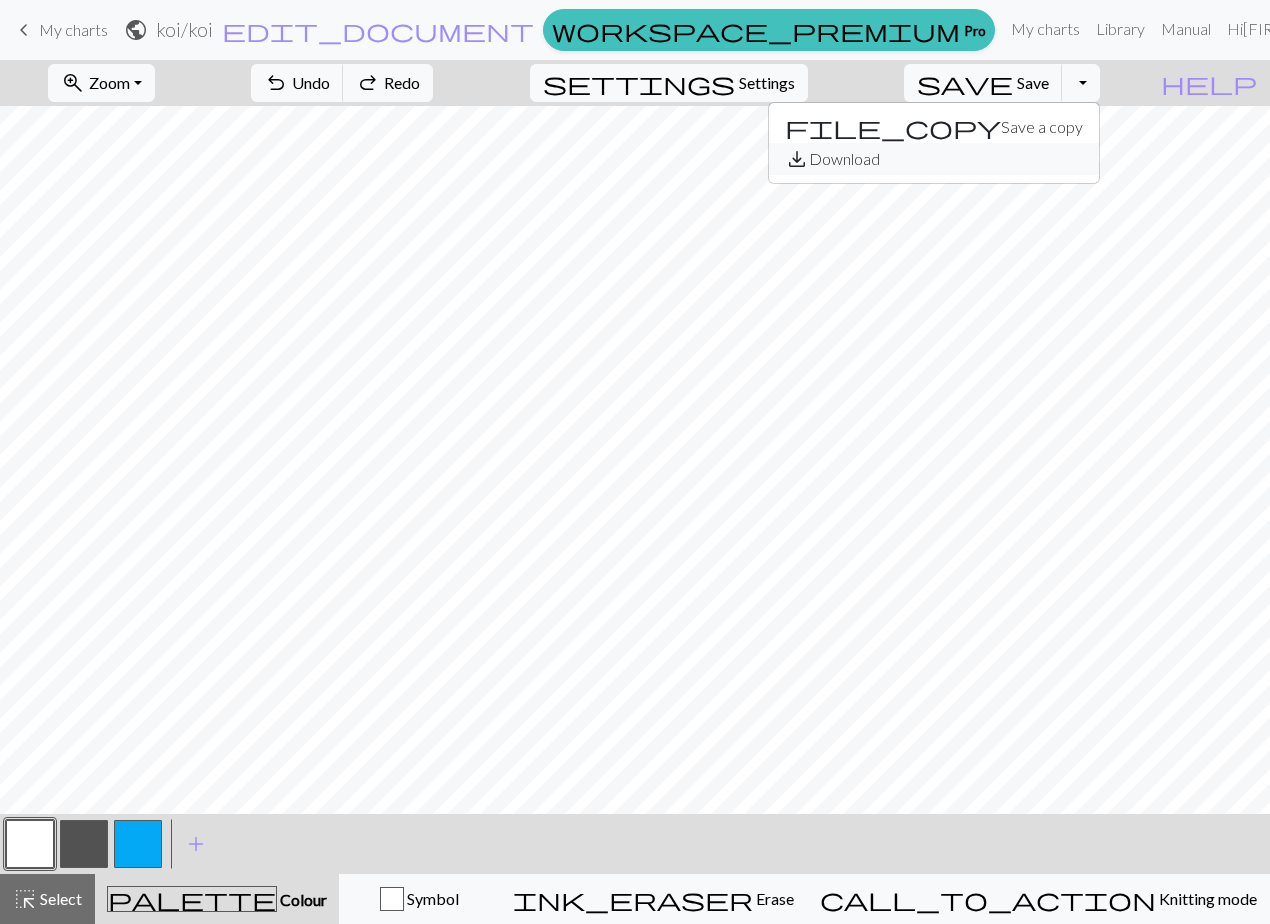 click on "save_alt  Download" at bounding box center [934, 159] 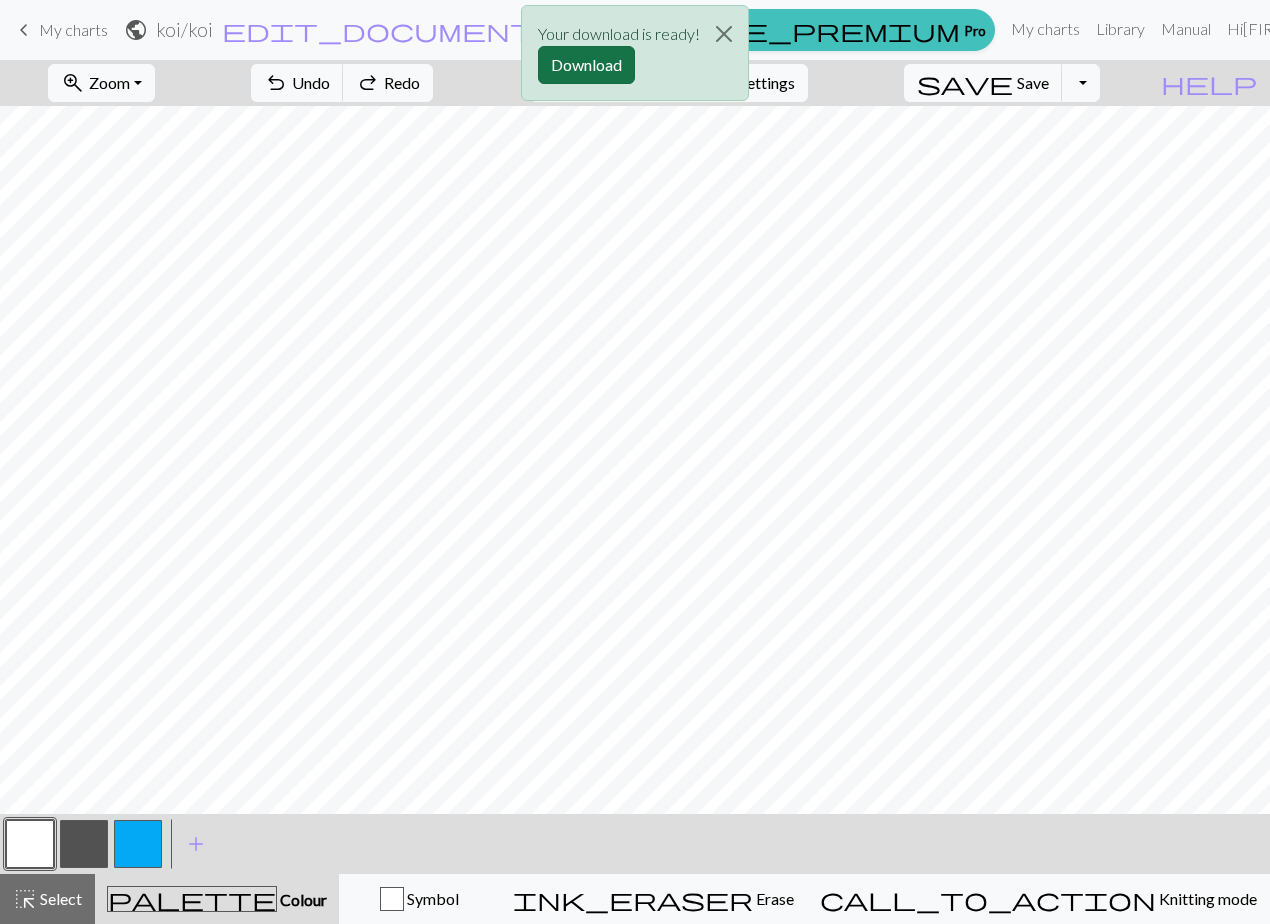 click on "Download" at bounding box center [586, 65] 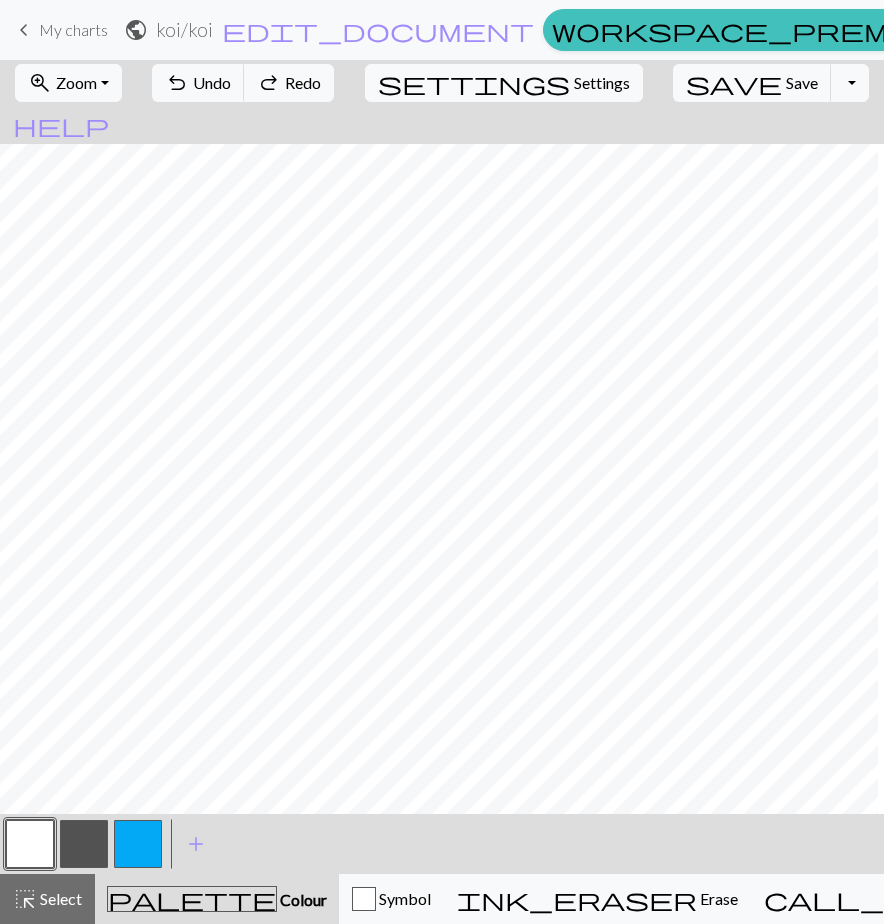 scroll, scrollTop: 0, scrollLeft: 846, axis: horizontal 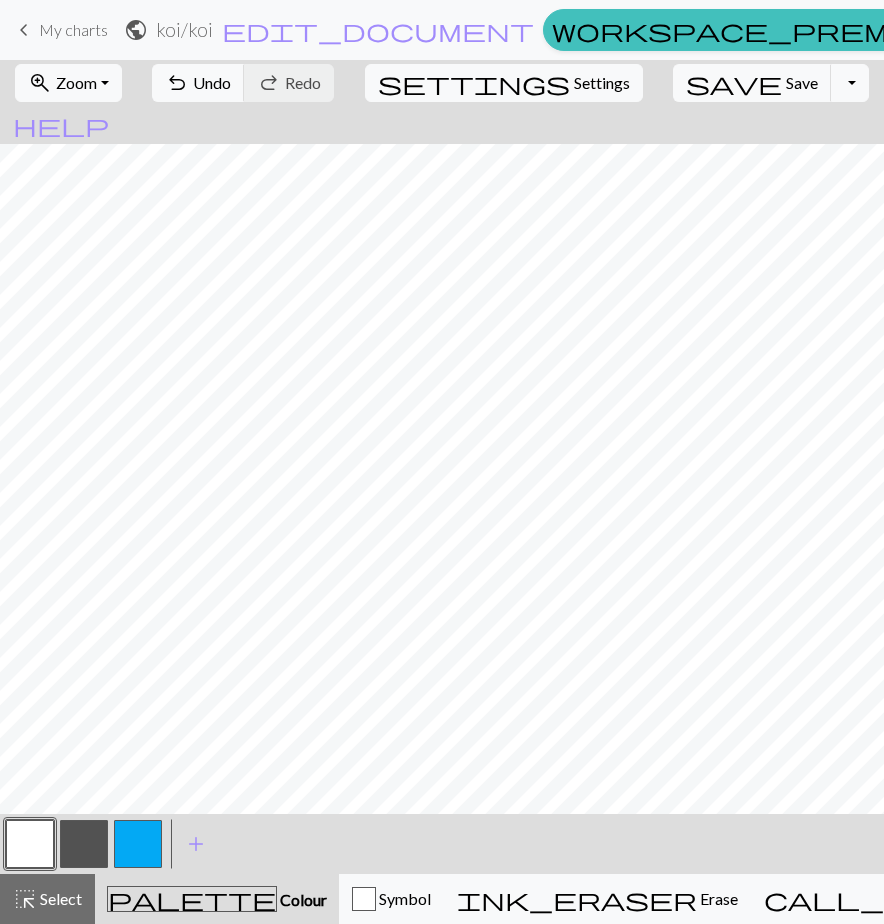 click at bounding box center (138, 844) 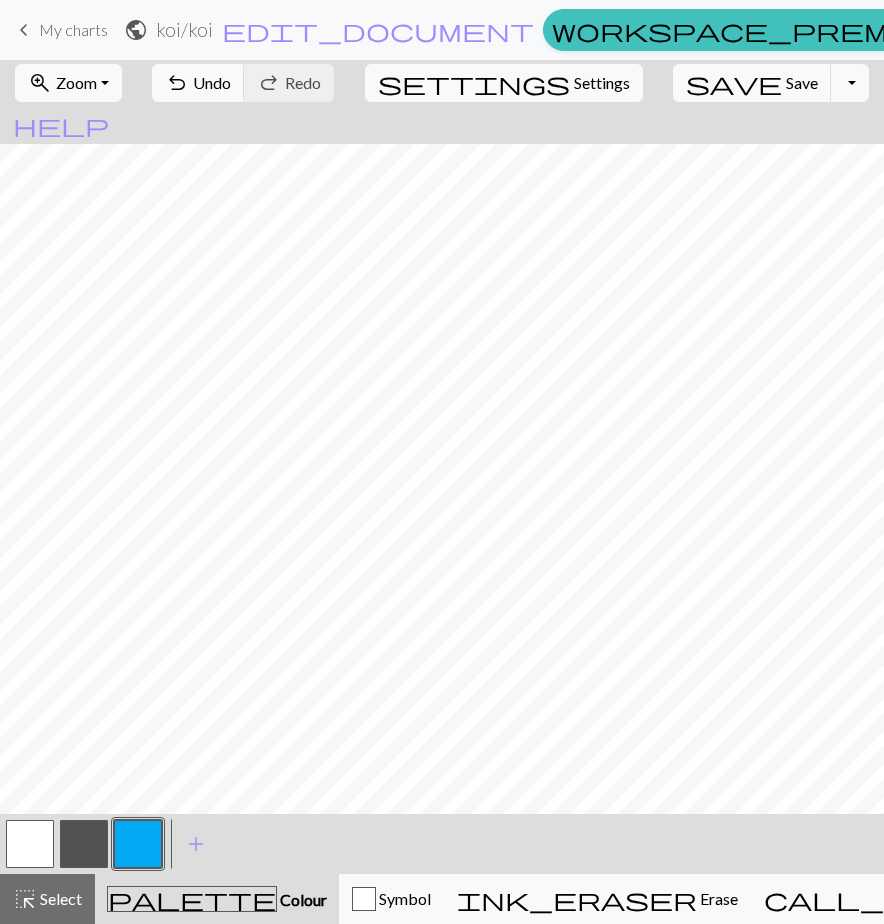 click at bounding box center (30, 844) 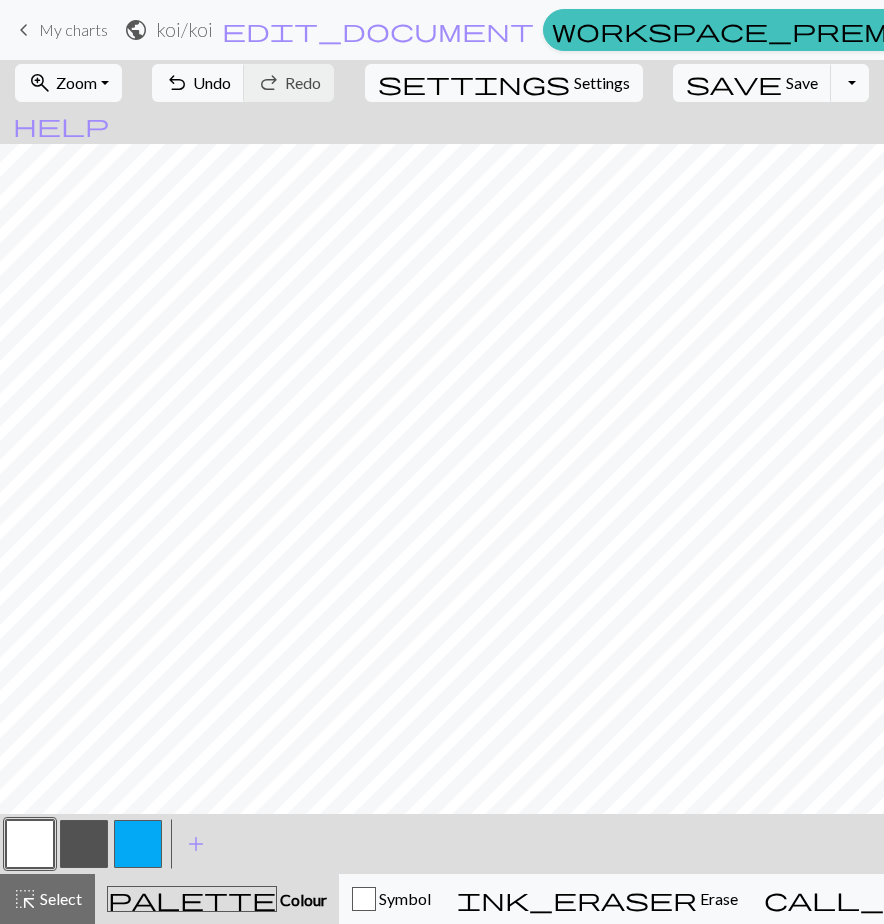 drag, startPoint x: 139, startPoint y: 828, endPoint x: 189, endPoint y: 806, distance: 54.626 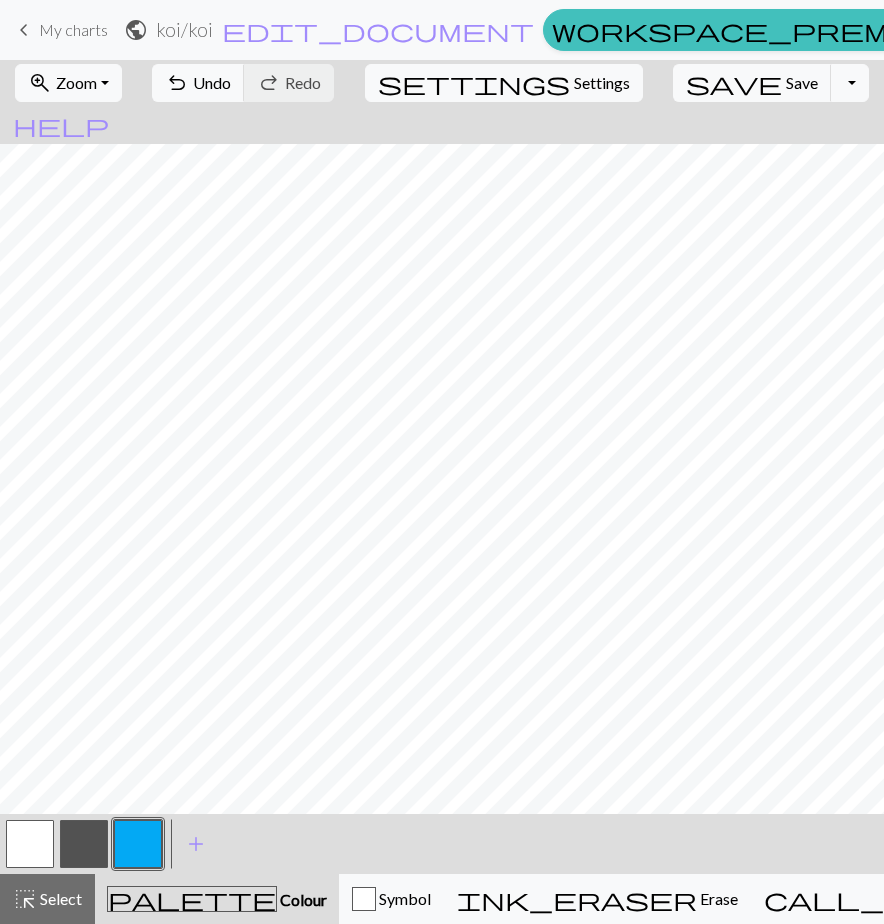 click at bounding box center (30, 844) 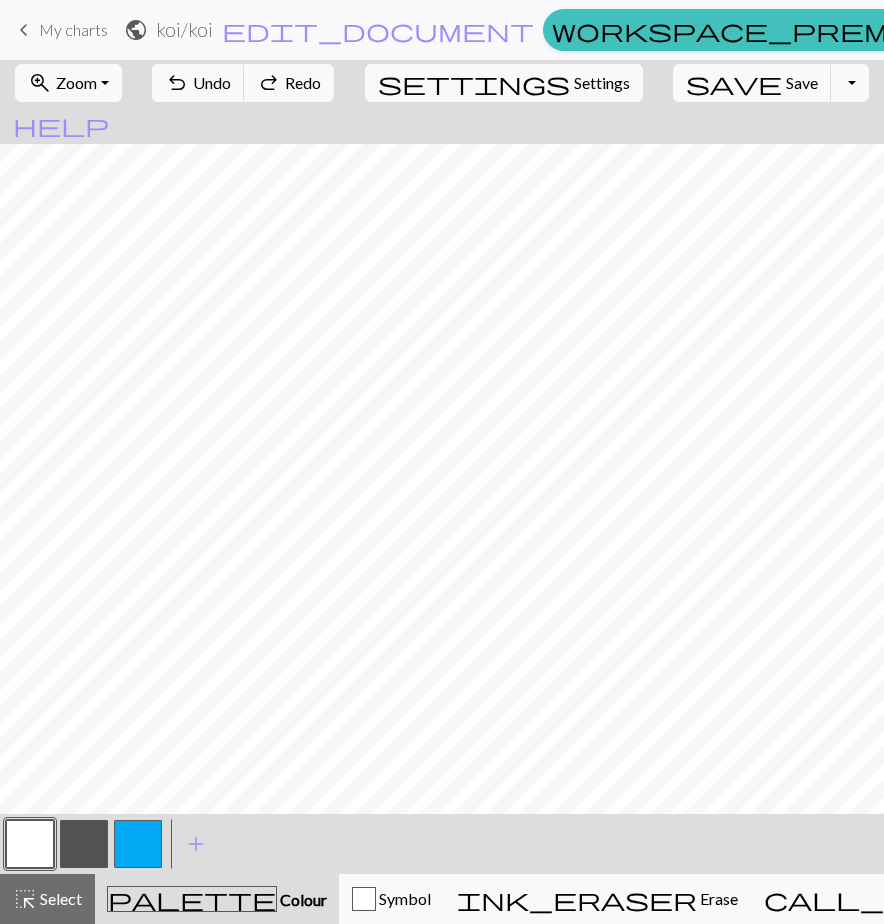 click at bounding box center [30, 844] 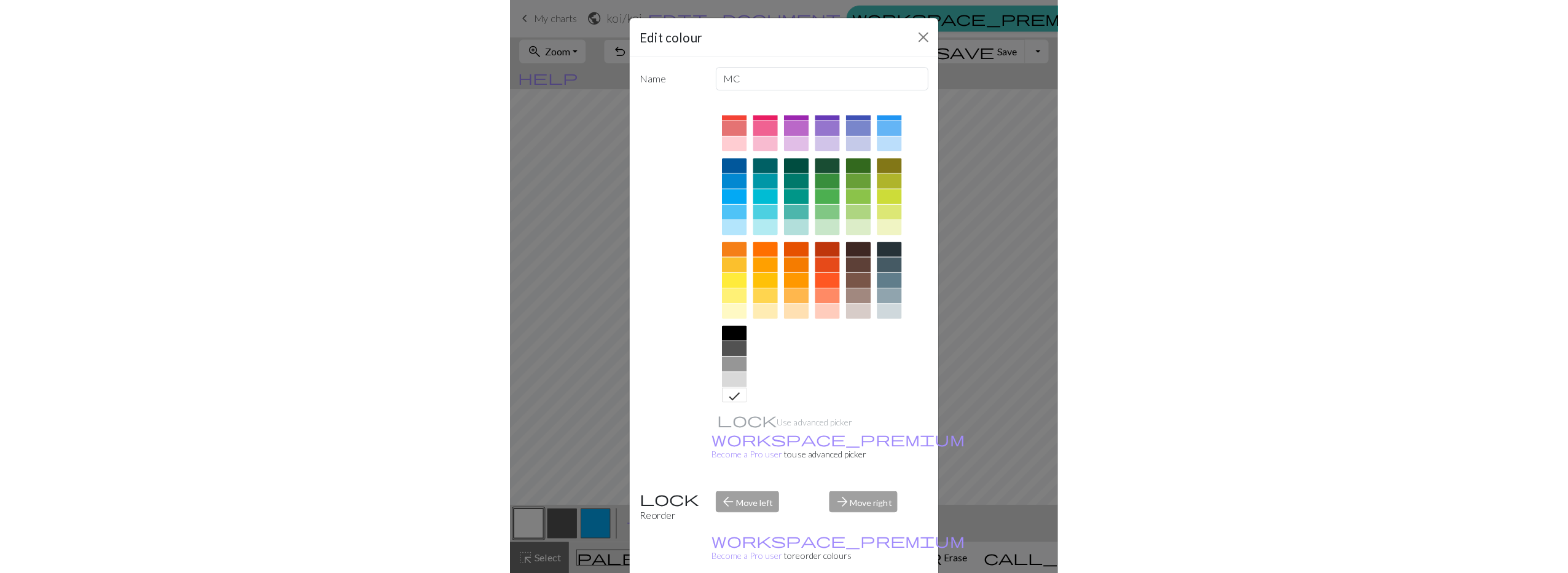 scroll, scrollTop: 58, scrollLeft: 0, axis: vertical 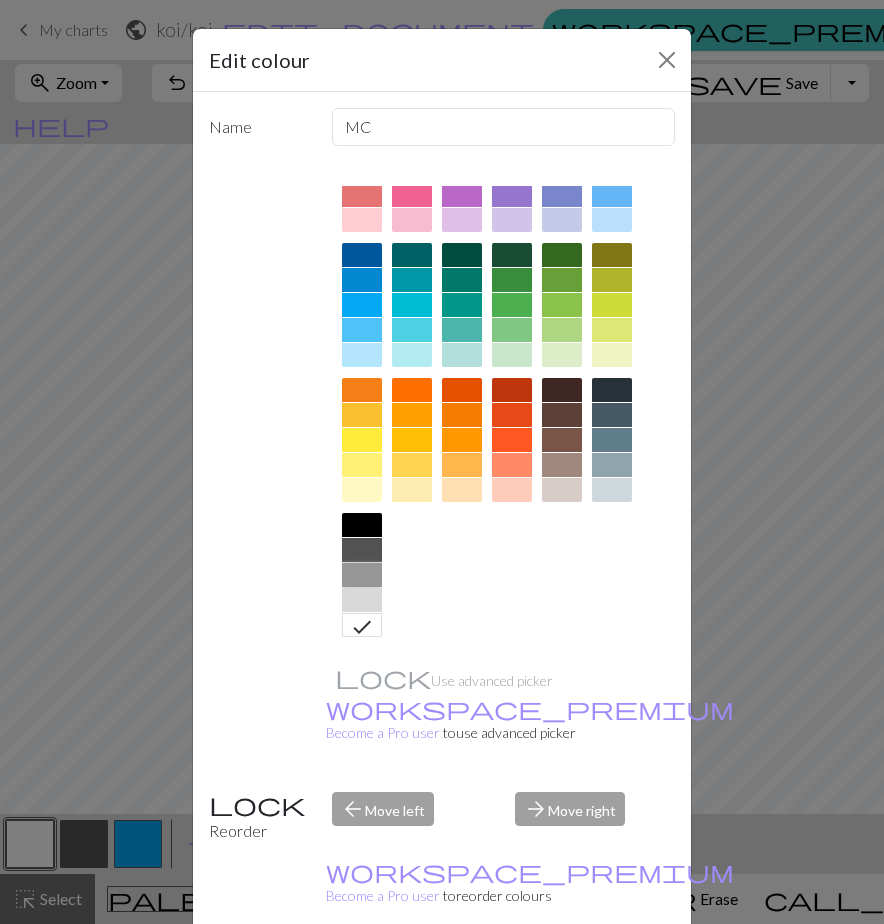 click at bounding box center (362, 575) 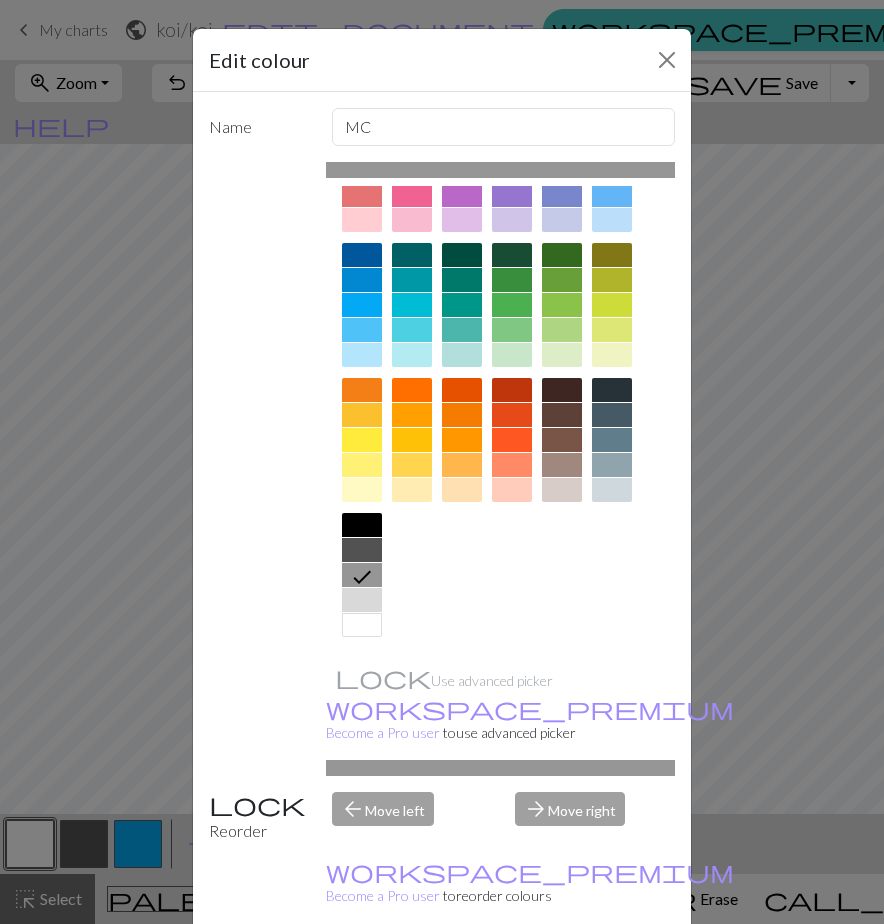click on "Done" at bounding box center [562, 975] 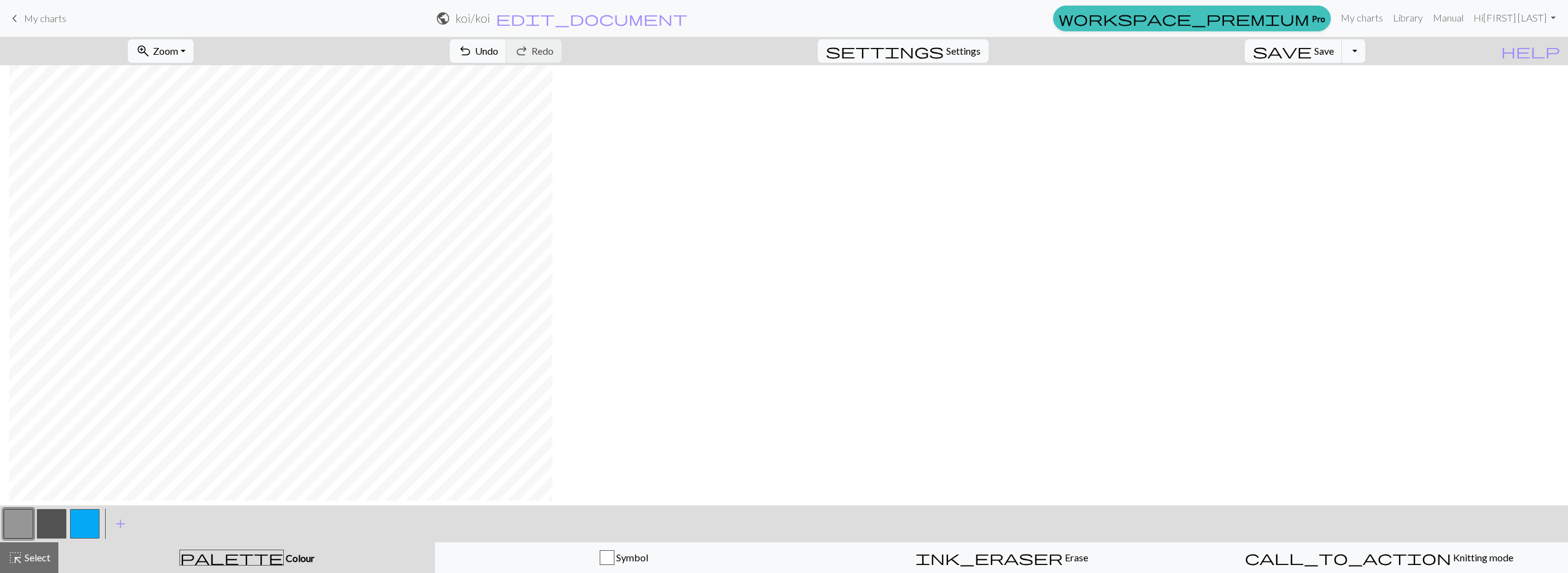 scroll, scrollTop: 0, scrollLeft: 26, axis: horizontal 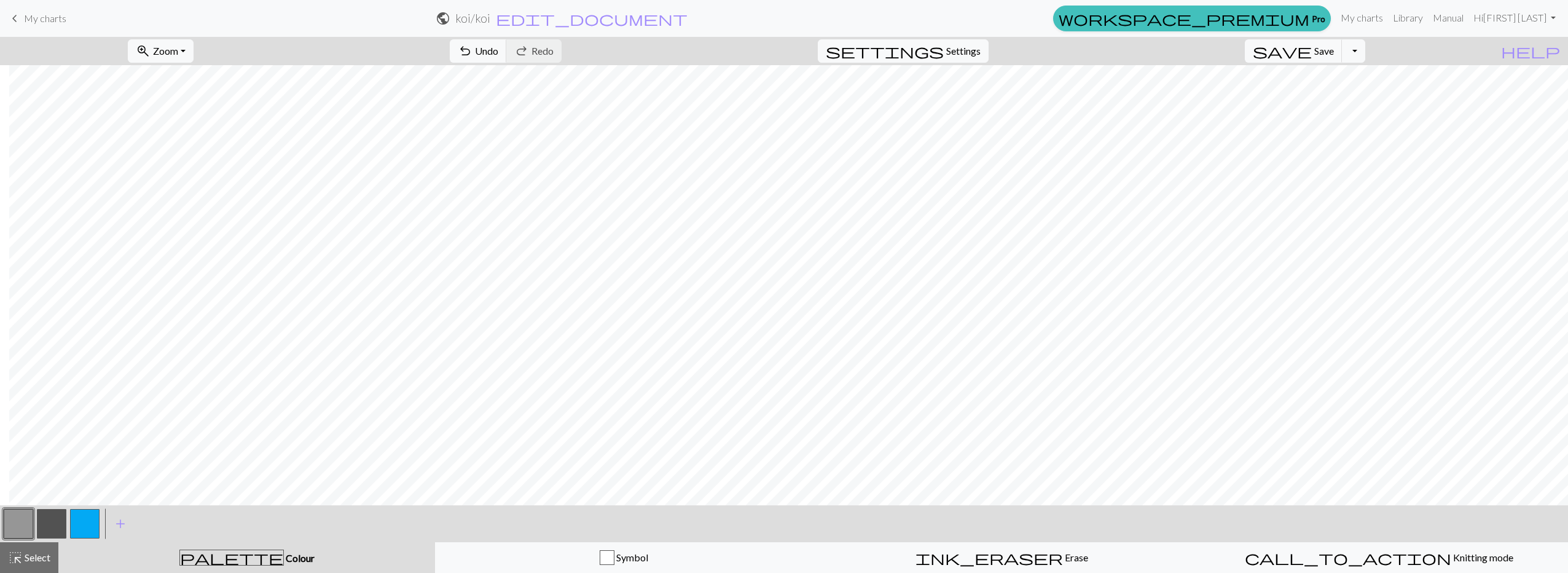 click at bounding box center [18, 524] 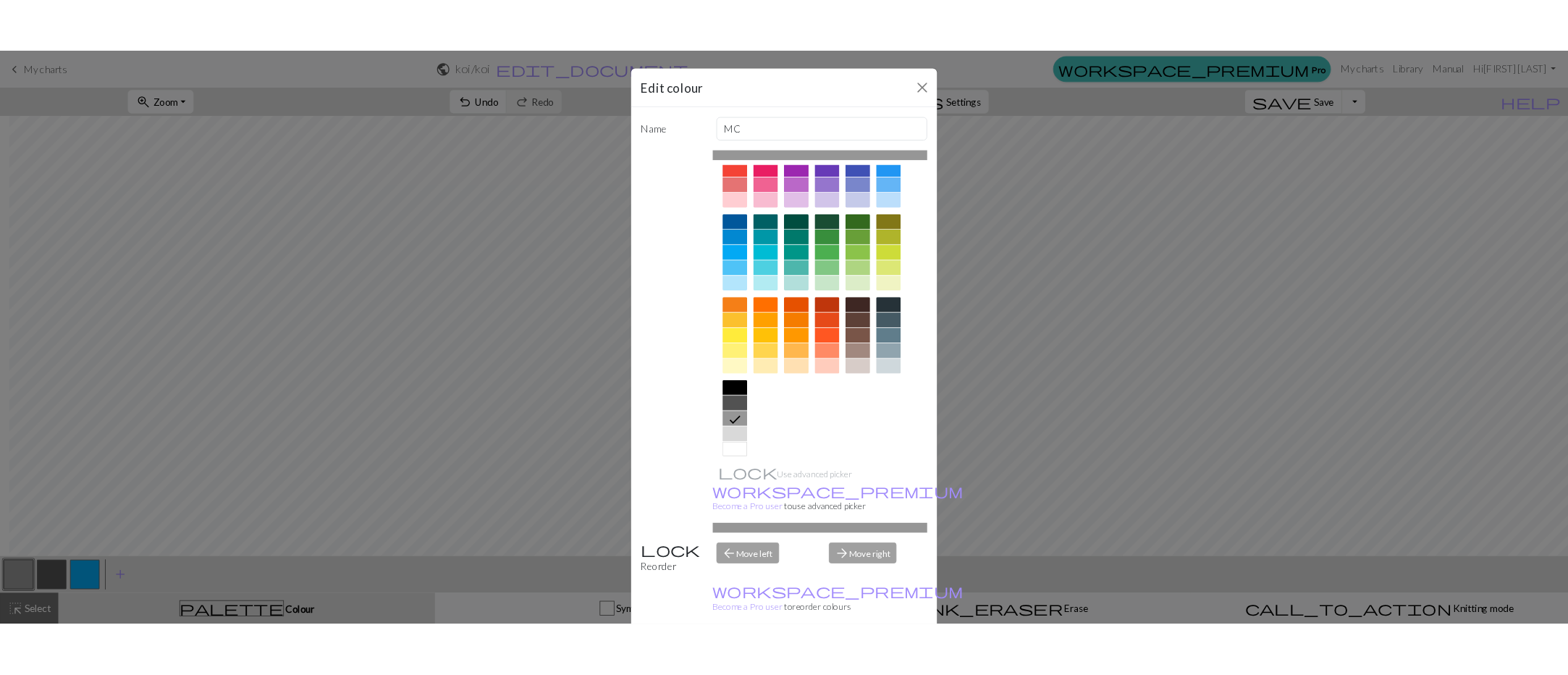 scroll, scrollTop: 62, scrollLeft: 0, axis: vertical 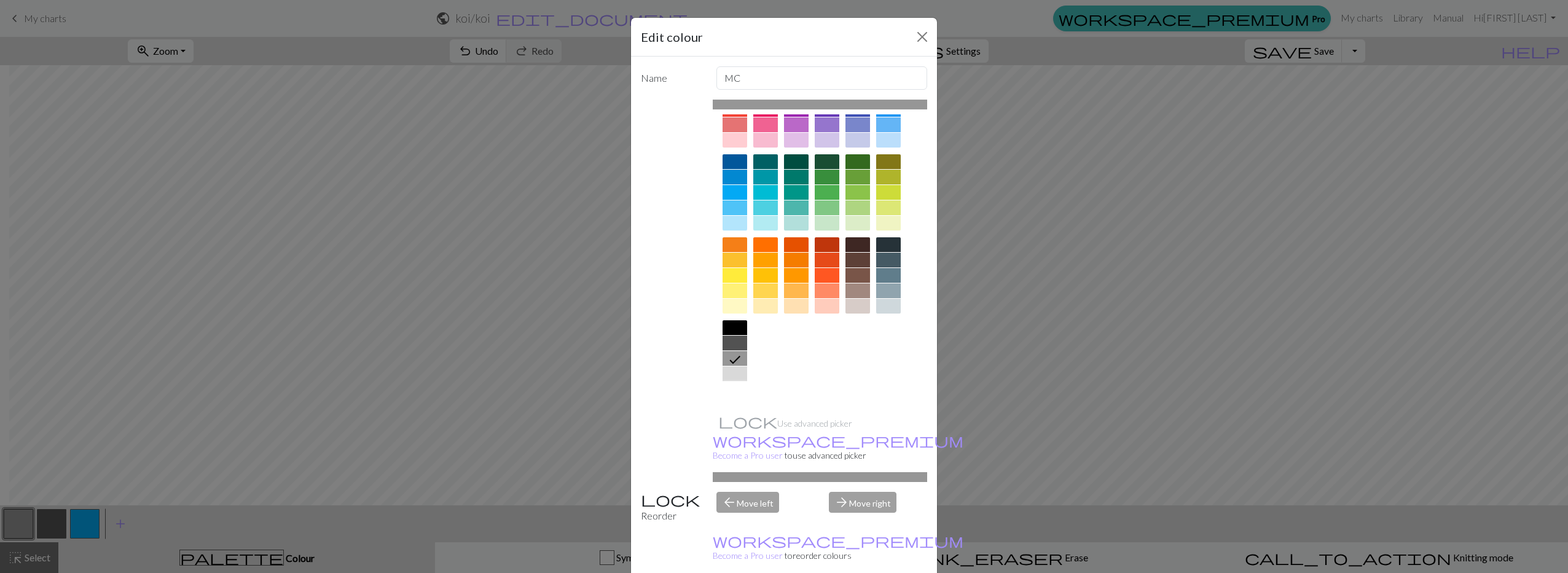 click at bounding box center (735, 389) 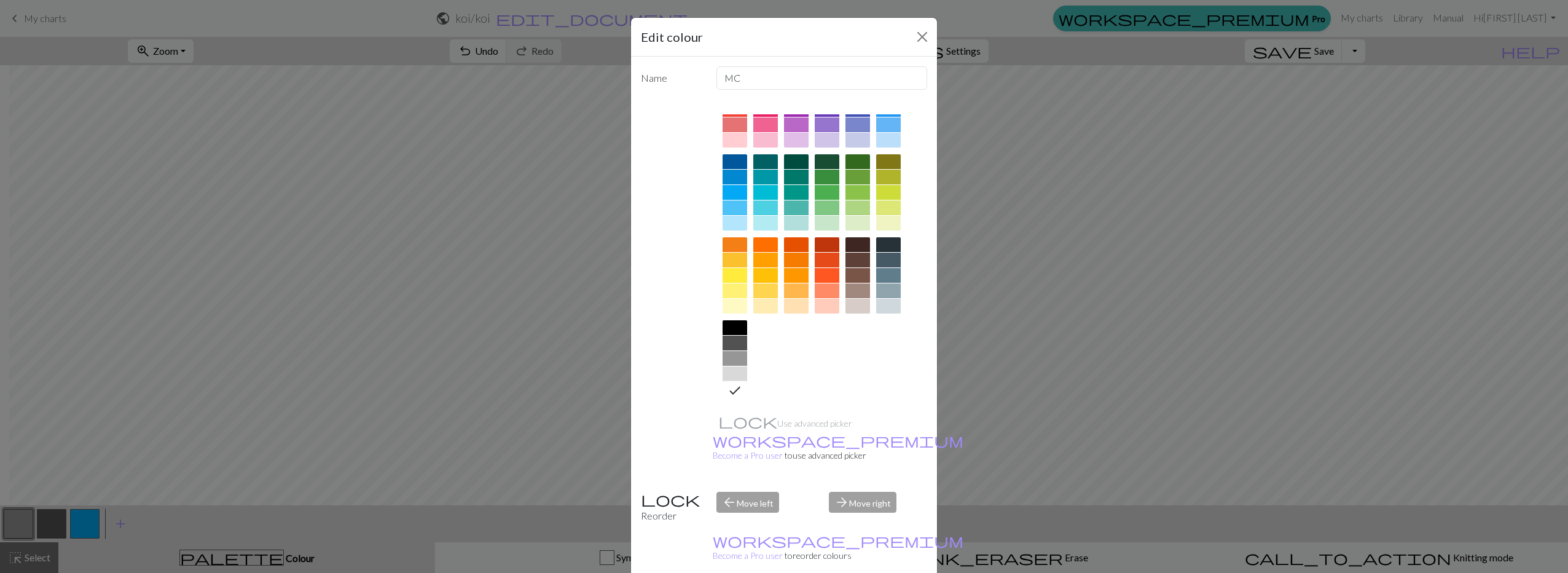 click on "Done" at bounding box center [858, 604] 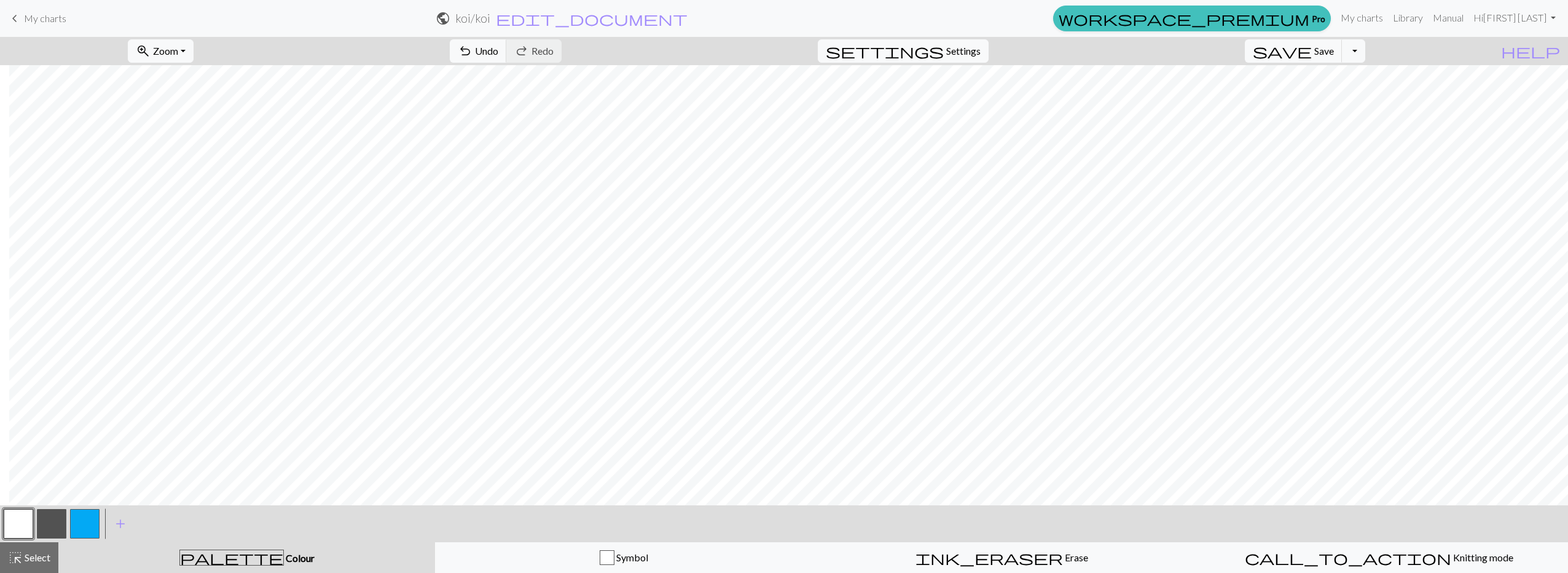 type 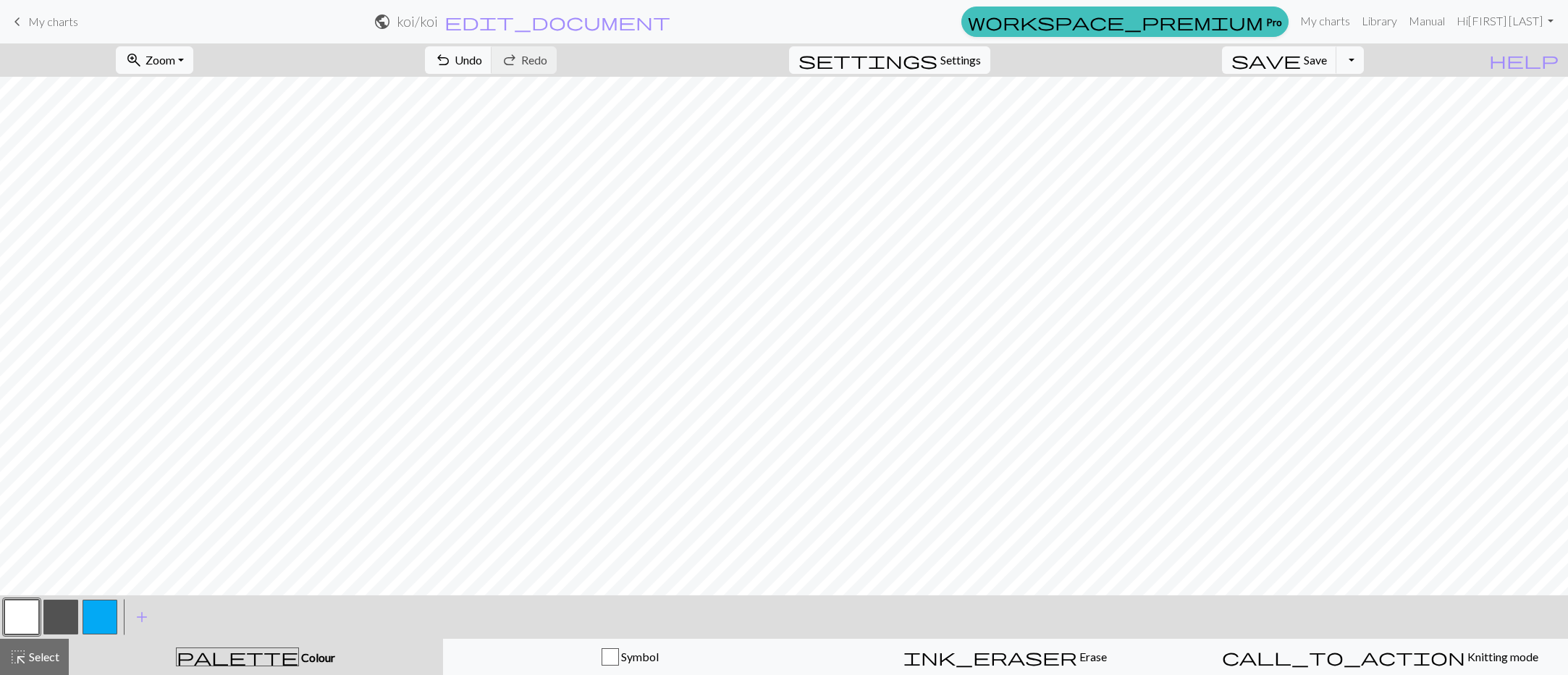 scroll, scrollTop: 0, scrollLeft: 30, axis: horizontal 